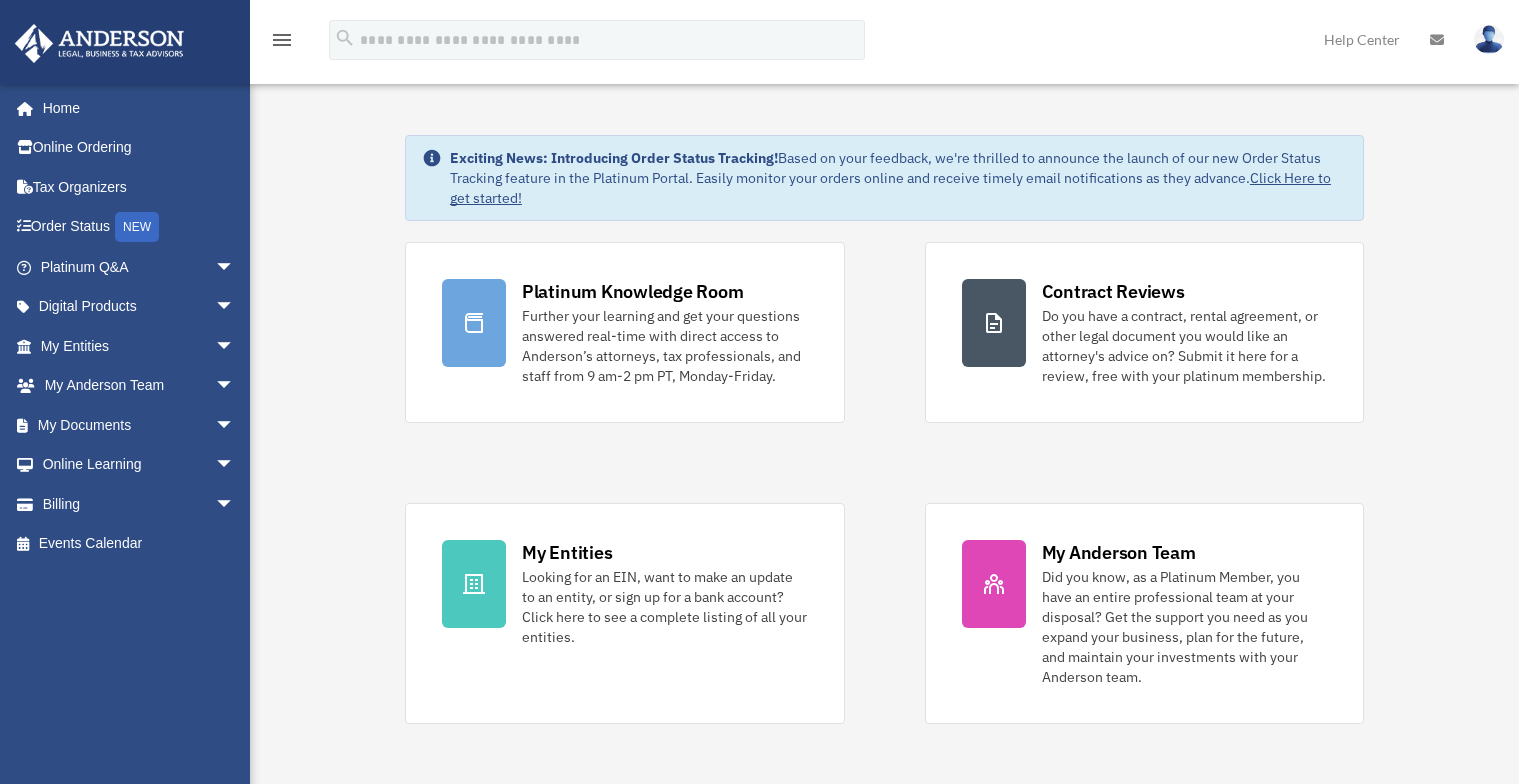 scroll, scrollTop: 0, scrollLeft: 0, axis: both 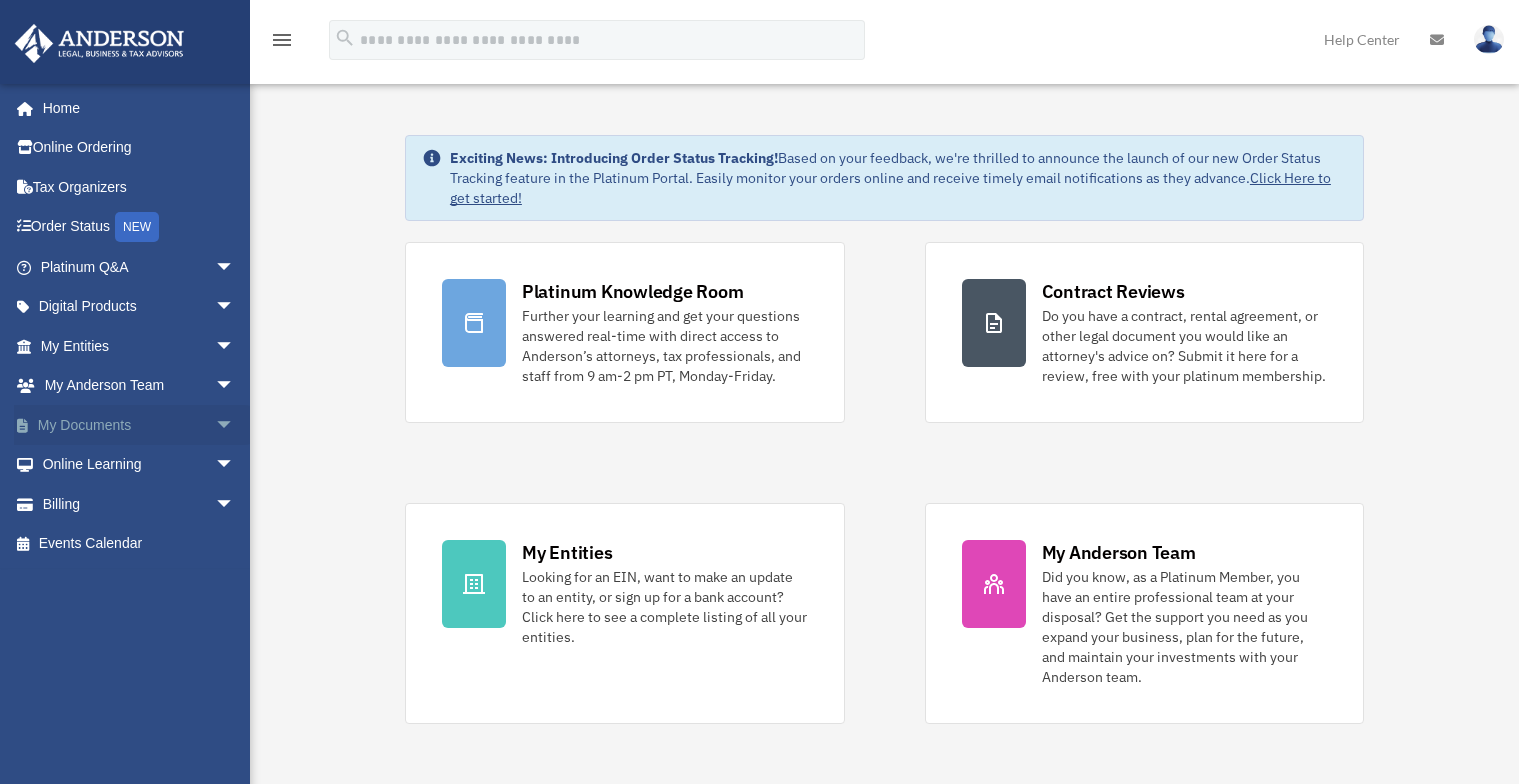 click on "arrow_drop_down" at bounding box center [235, 425] 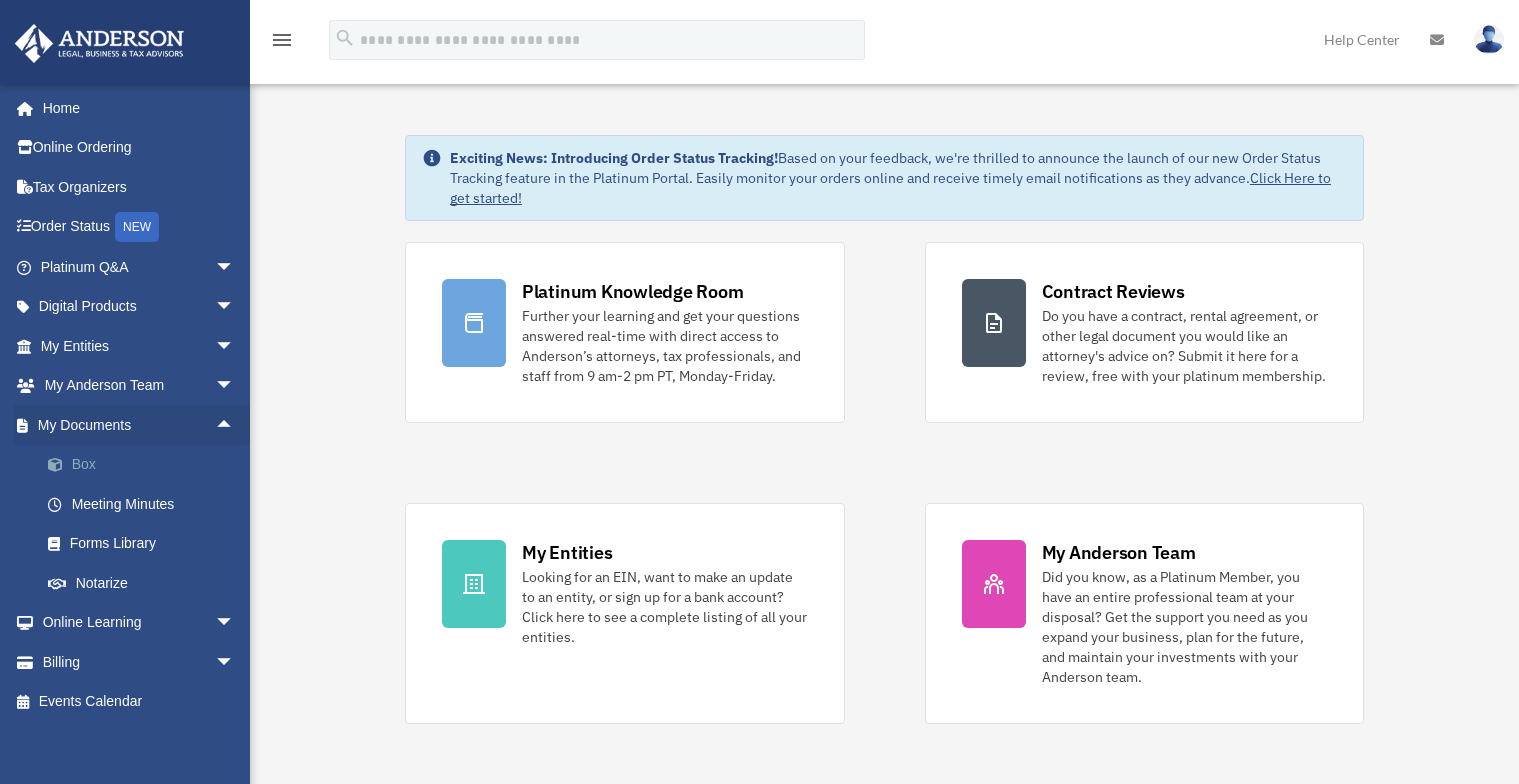 click on "Box" at bounding box center [146, 465] 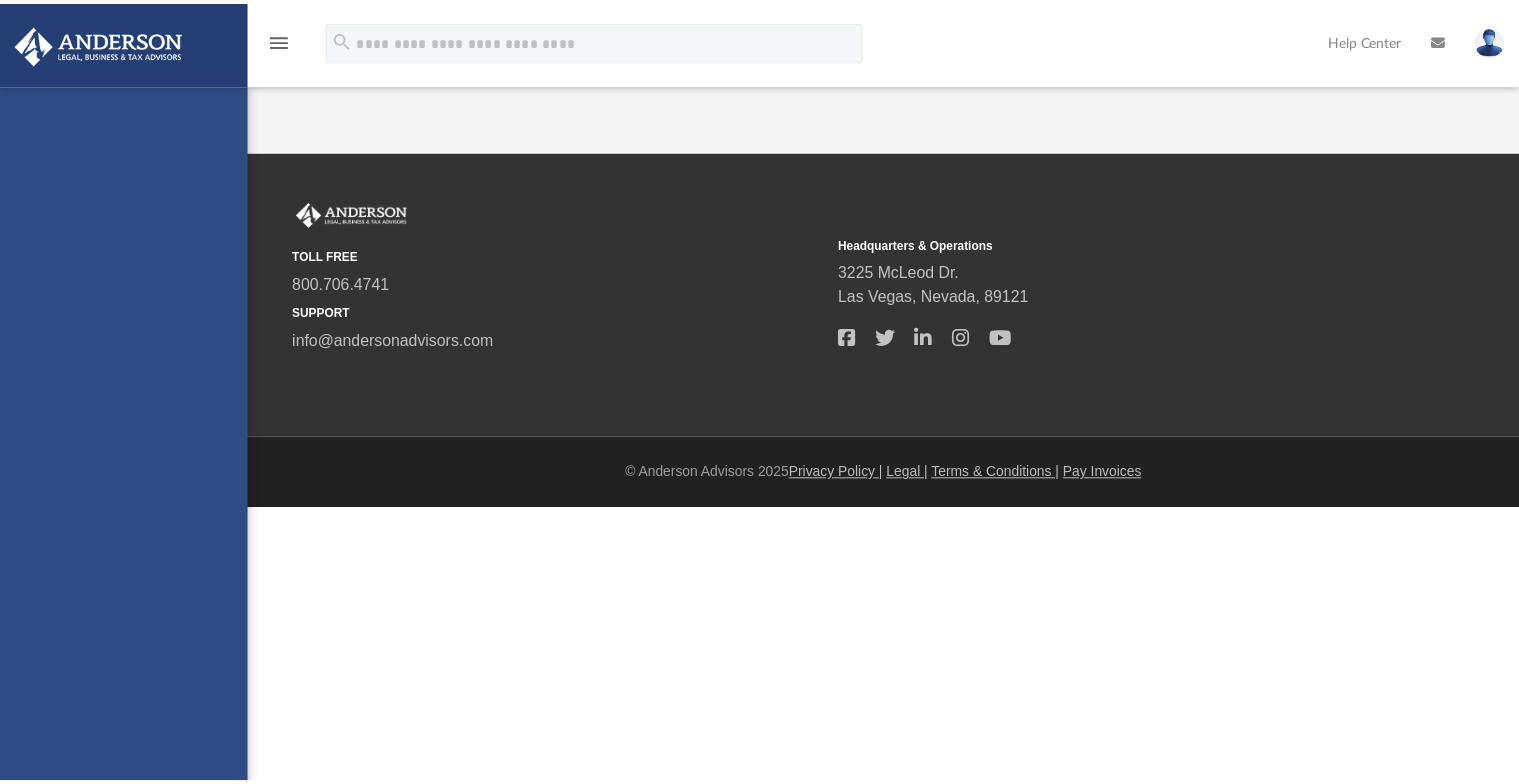 scroll, scrollTop: 0, scrollLeft: 0, axis: both 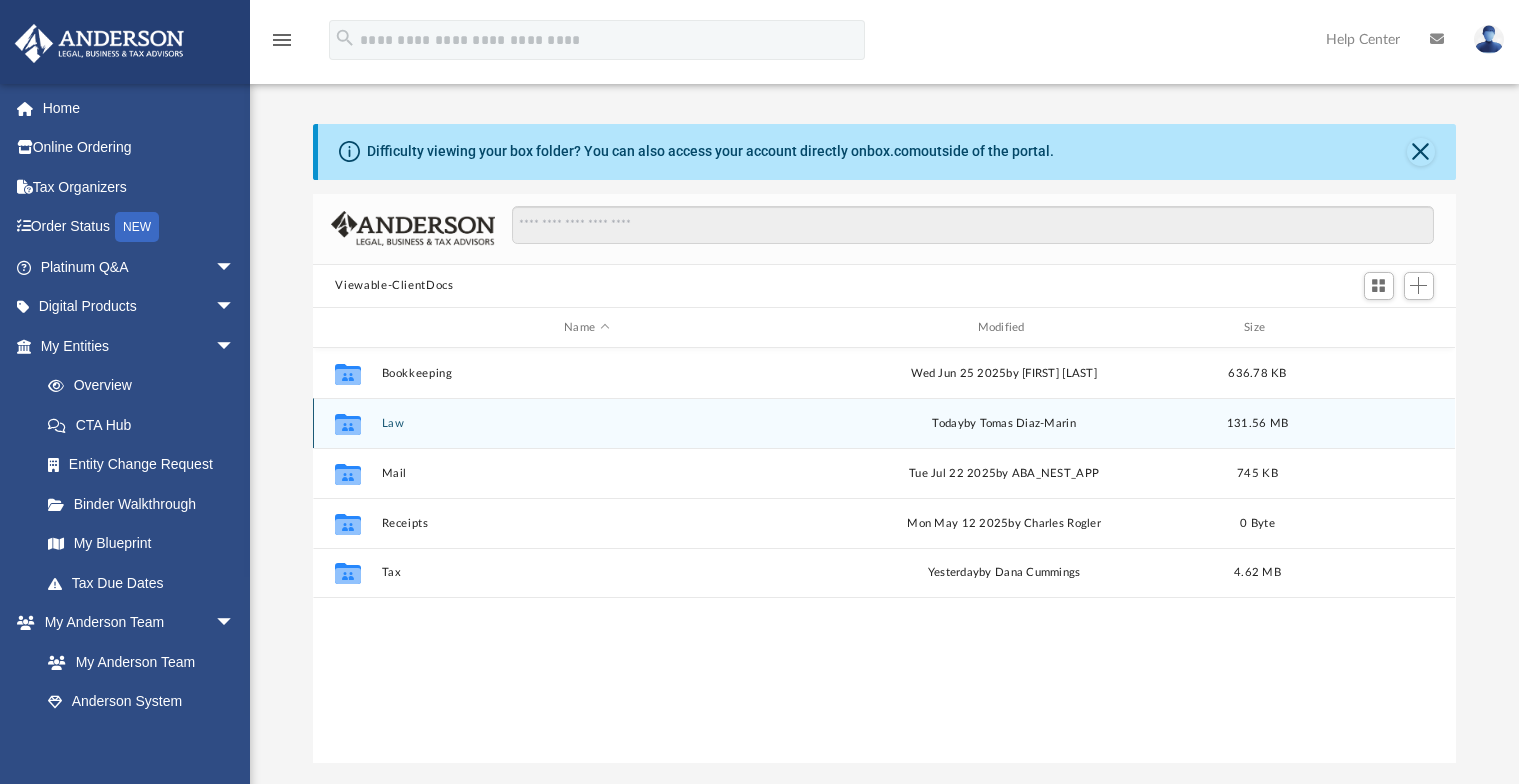 click on "Law" at bounding box center [586, 423] 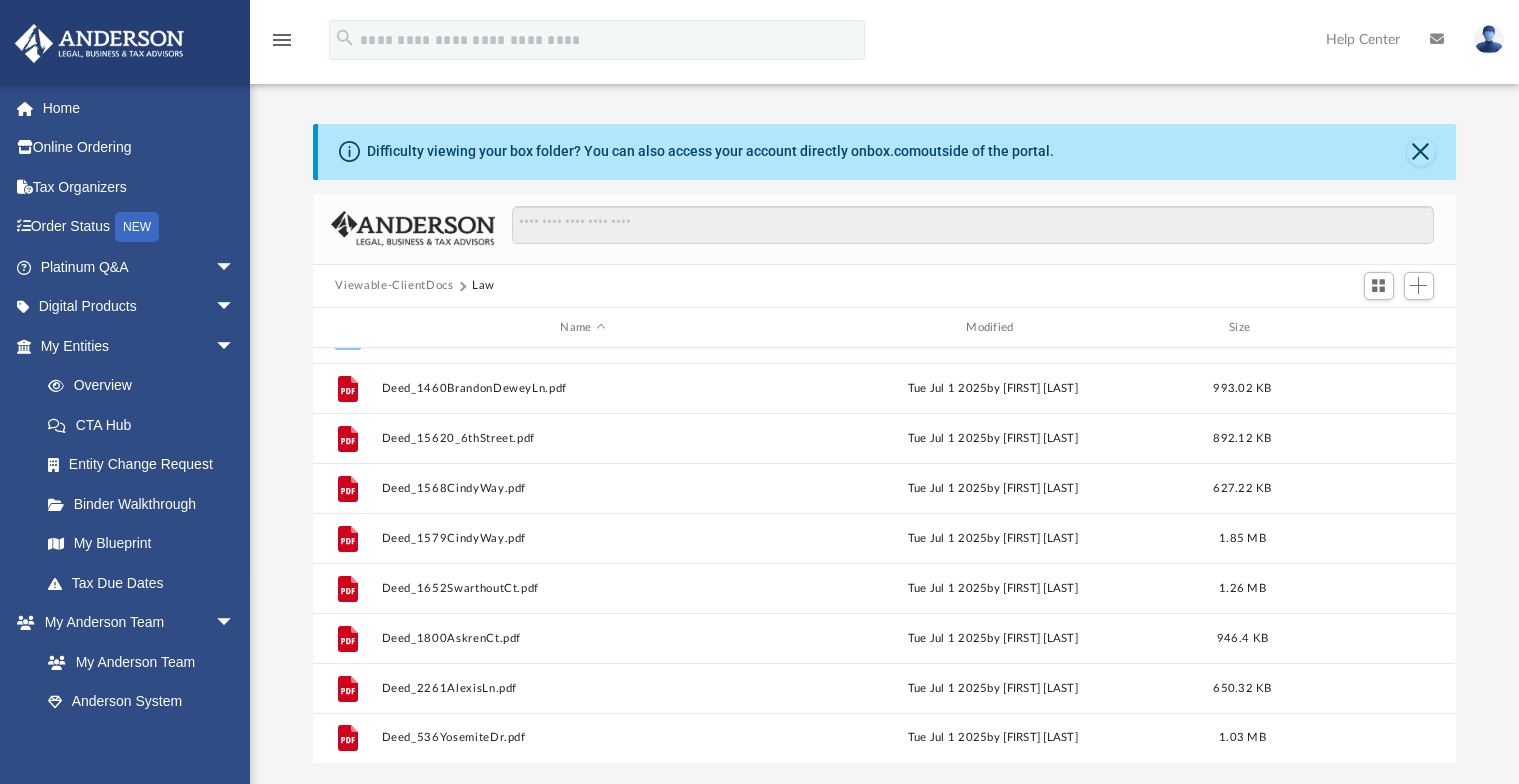 scroll, scrollTop: 236, scrollLeft: 0, axis: vertical 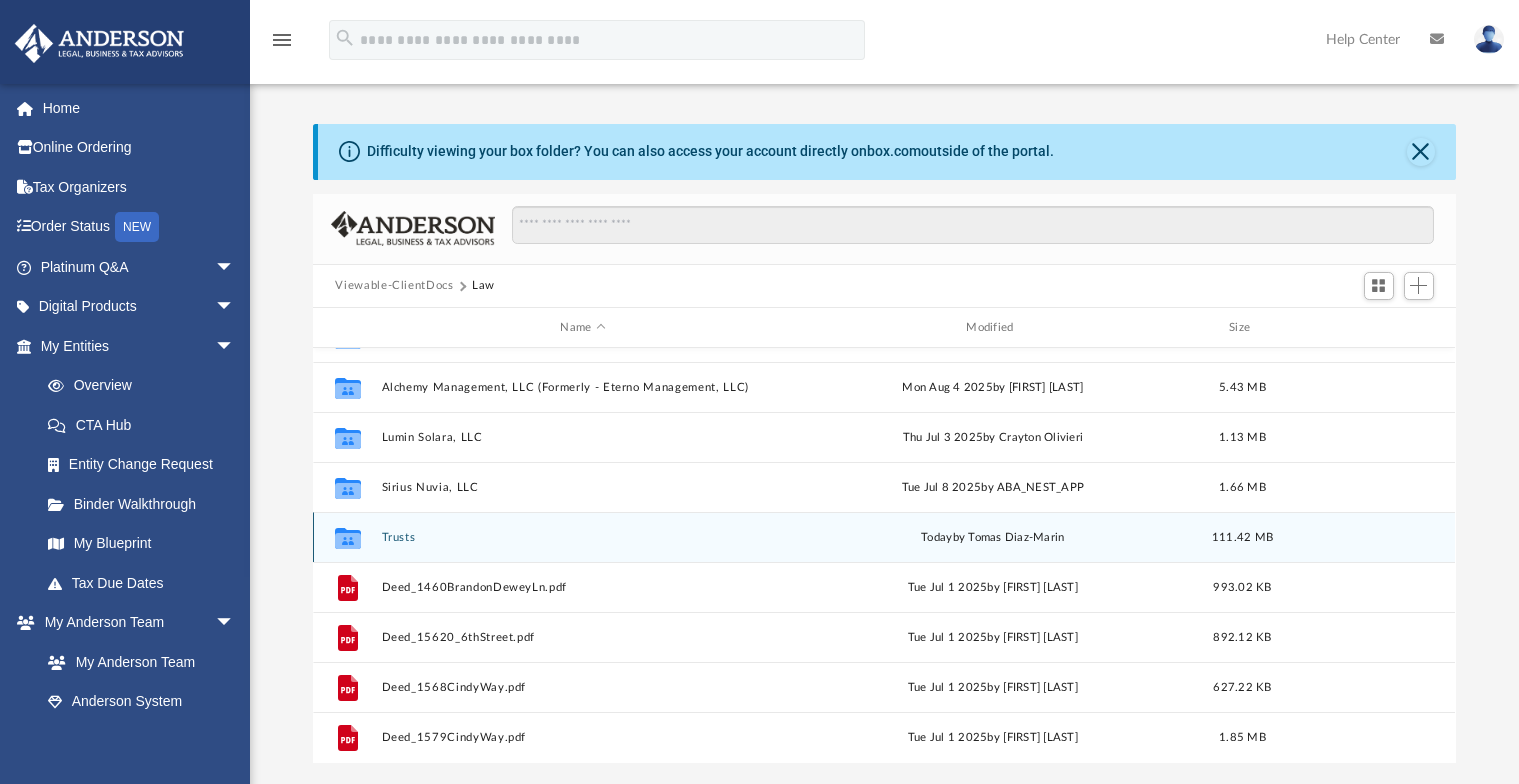 click on "Trusts" at bounding box center (583, 537) 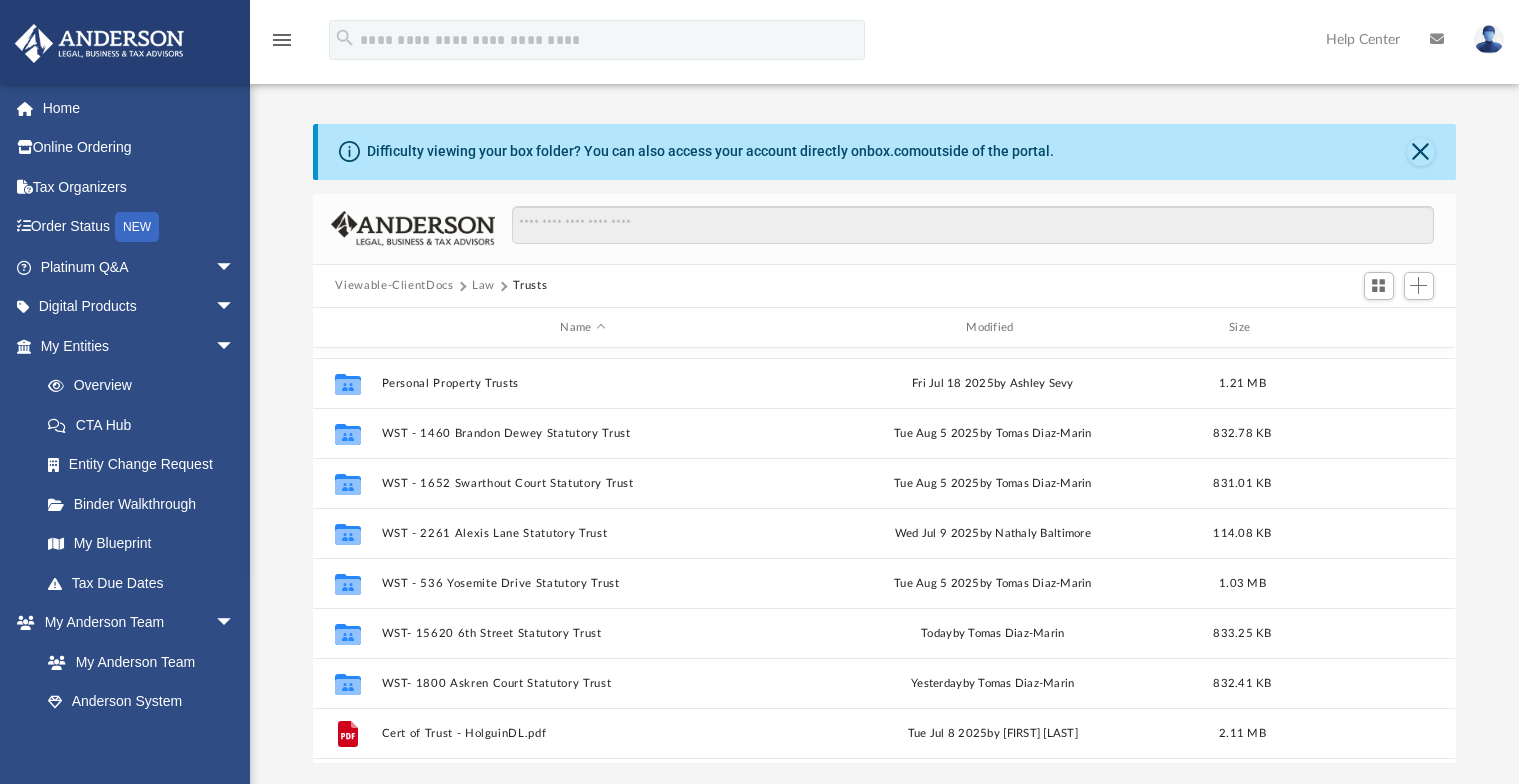 scroll, scrollTop: 200, scrollLeft: 0, axis: vertical 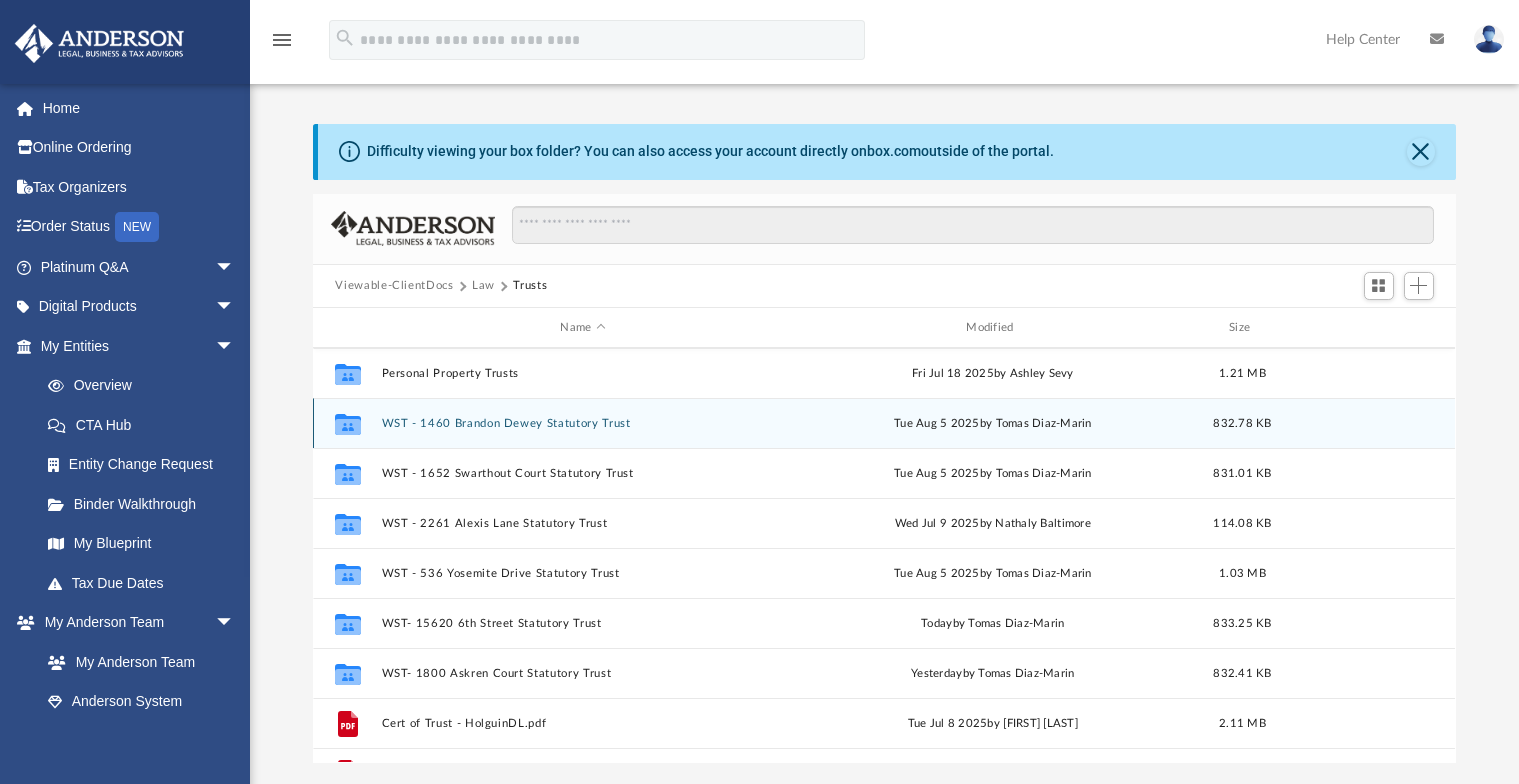 click on "WST - 1460 Brandon Dewey Statutory Trust" at bounding box center (583, 423) 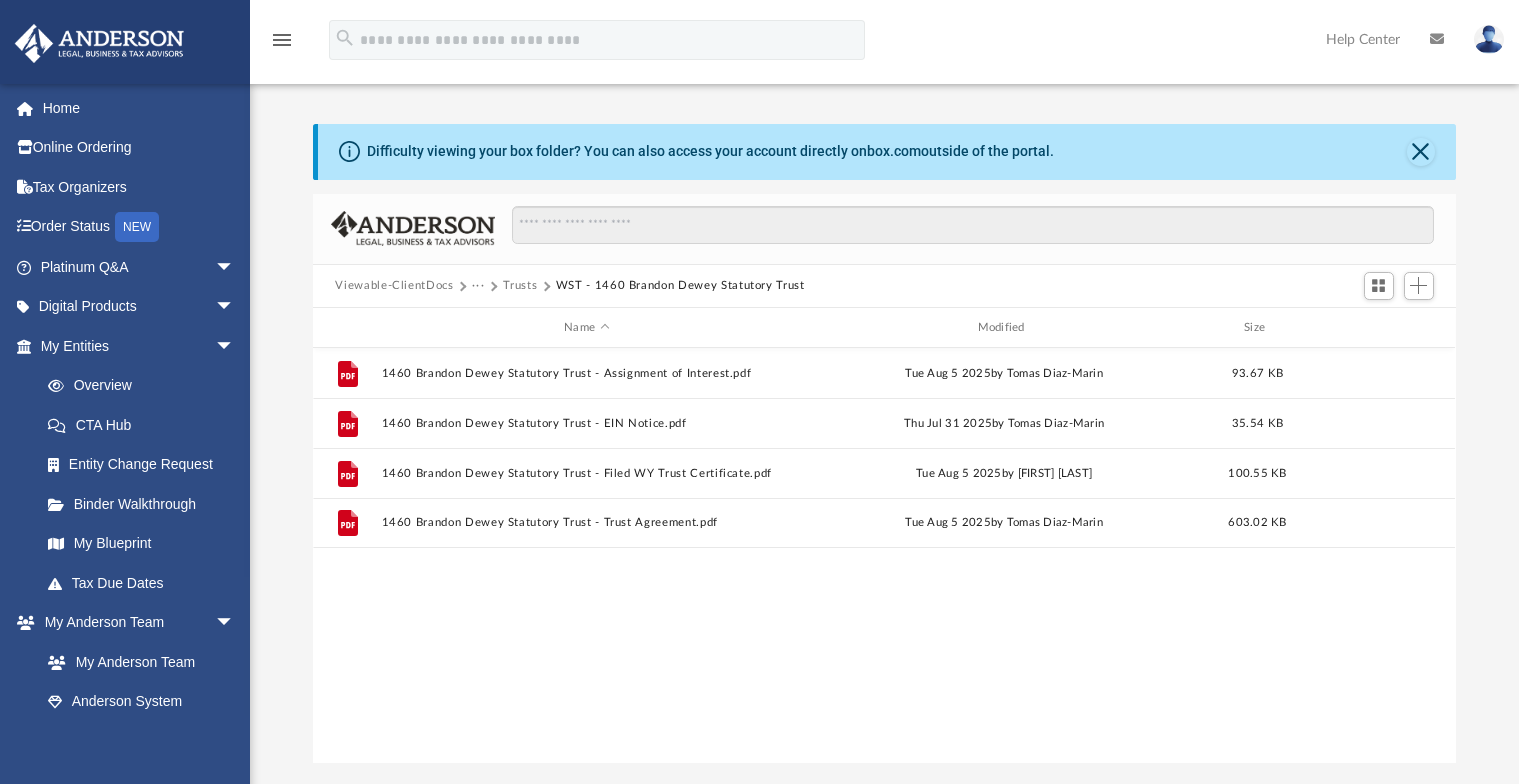 scroll, scrollTop: 0, scrollLeft: 0, axis: both 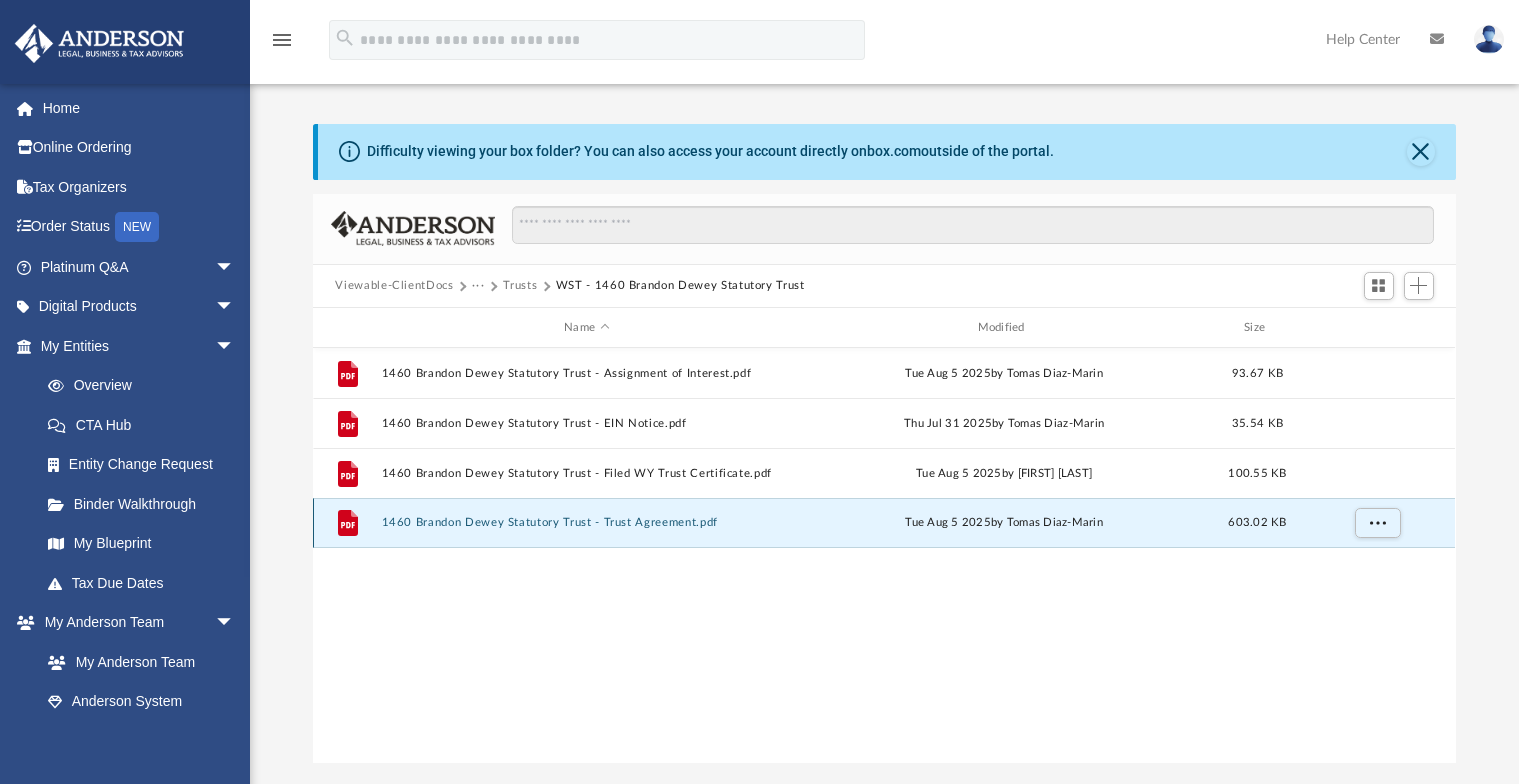 click on "1460 Brandon Dewey Statutory Trust - Trust Agreement.pdf" at bounding box center (586, 523) 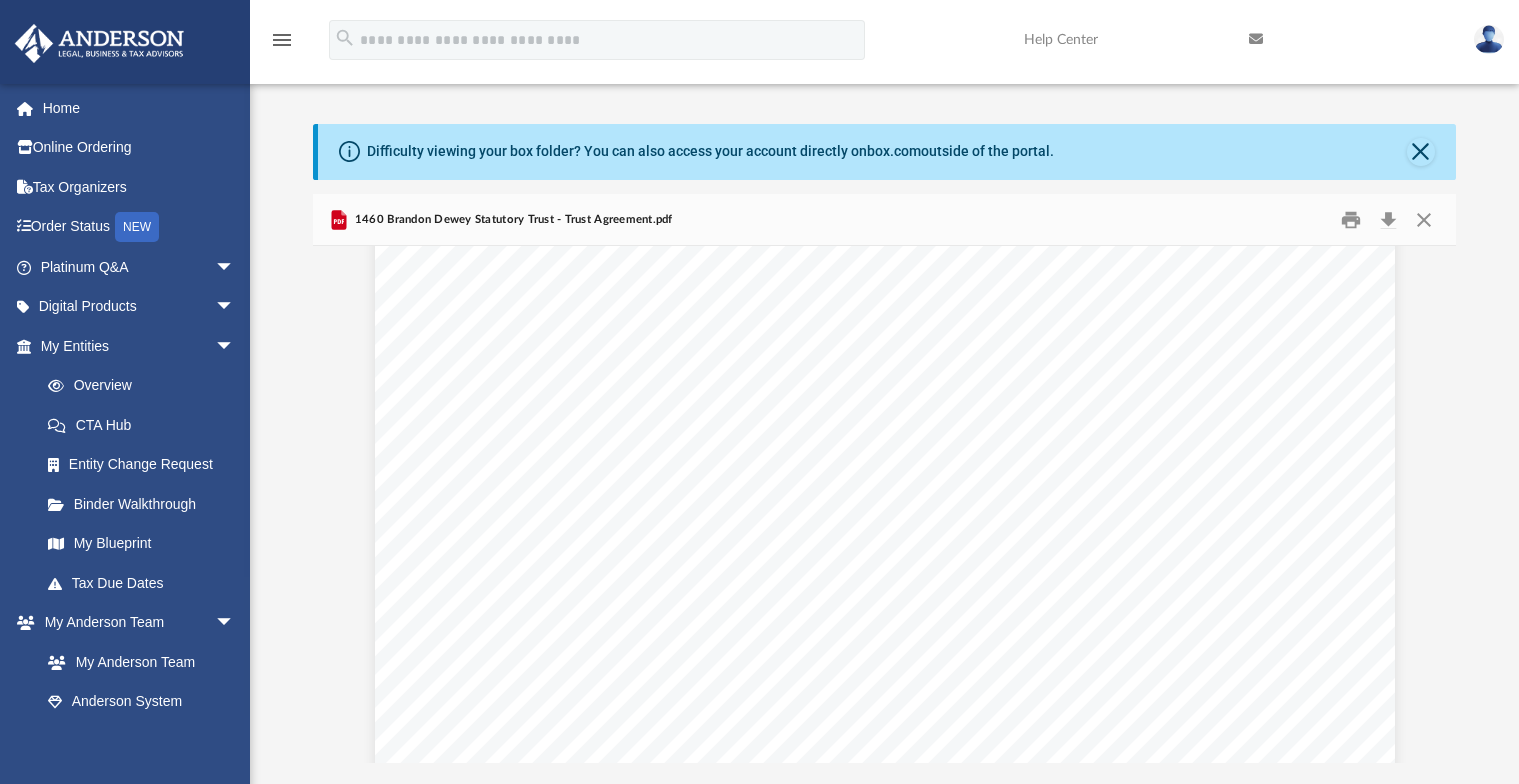 scroll, scrollTop: 32600, scrollLeft: 0, axis: vertical 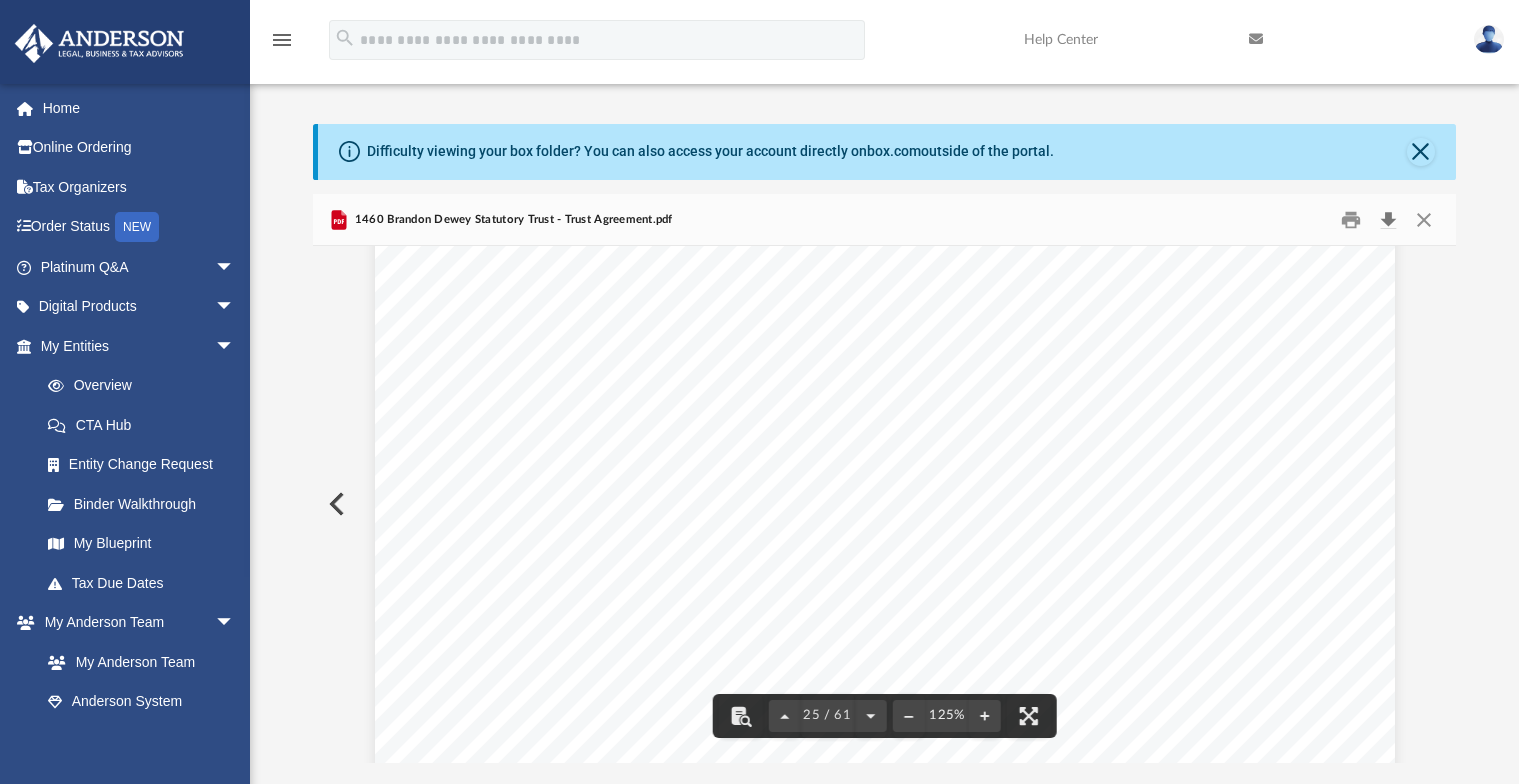 click at bounding box center [1389, 219] 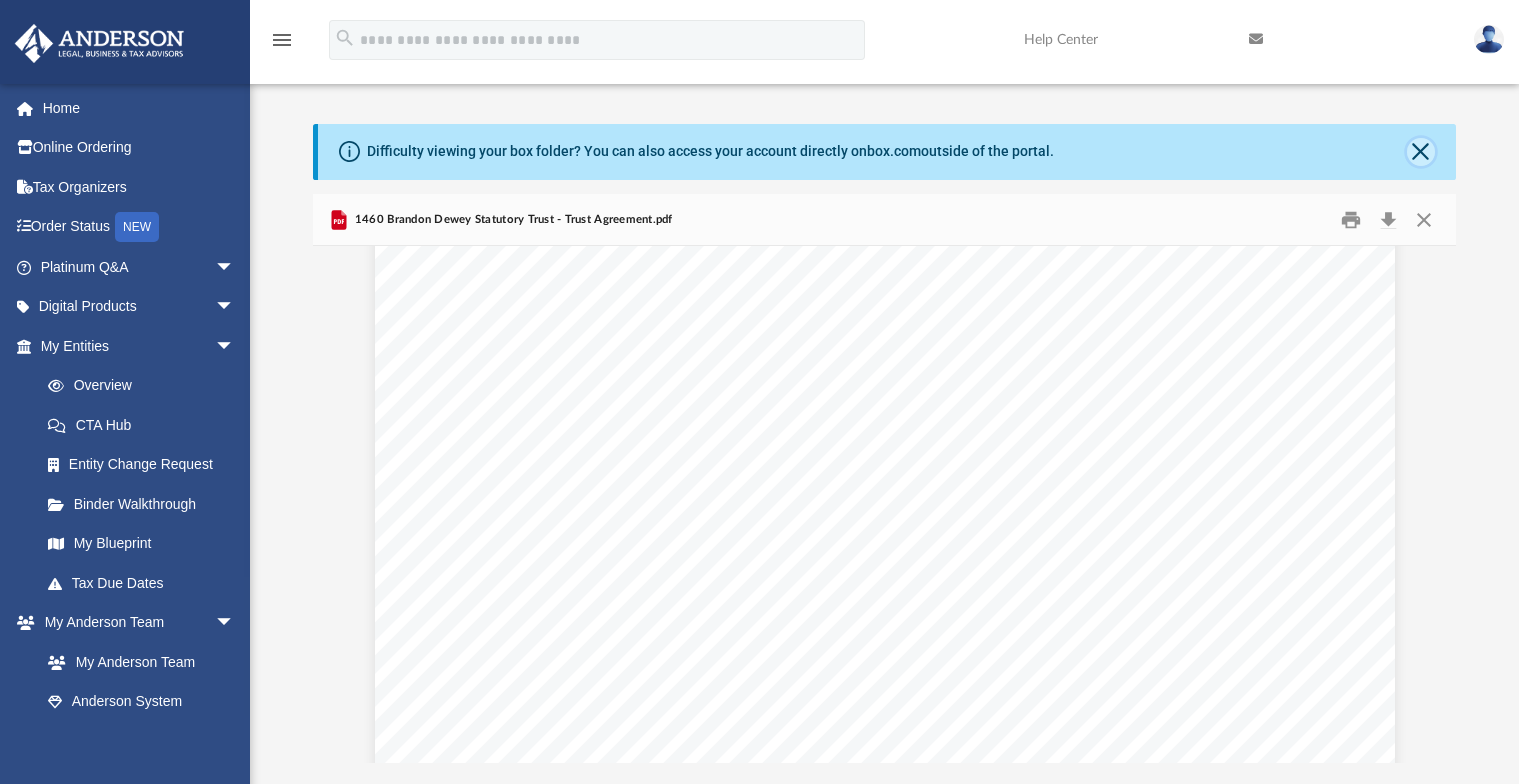 click 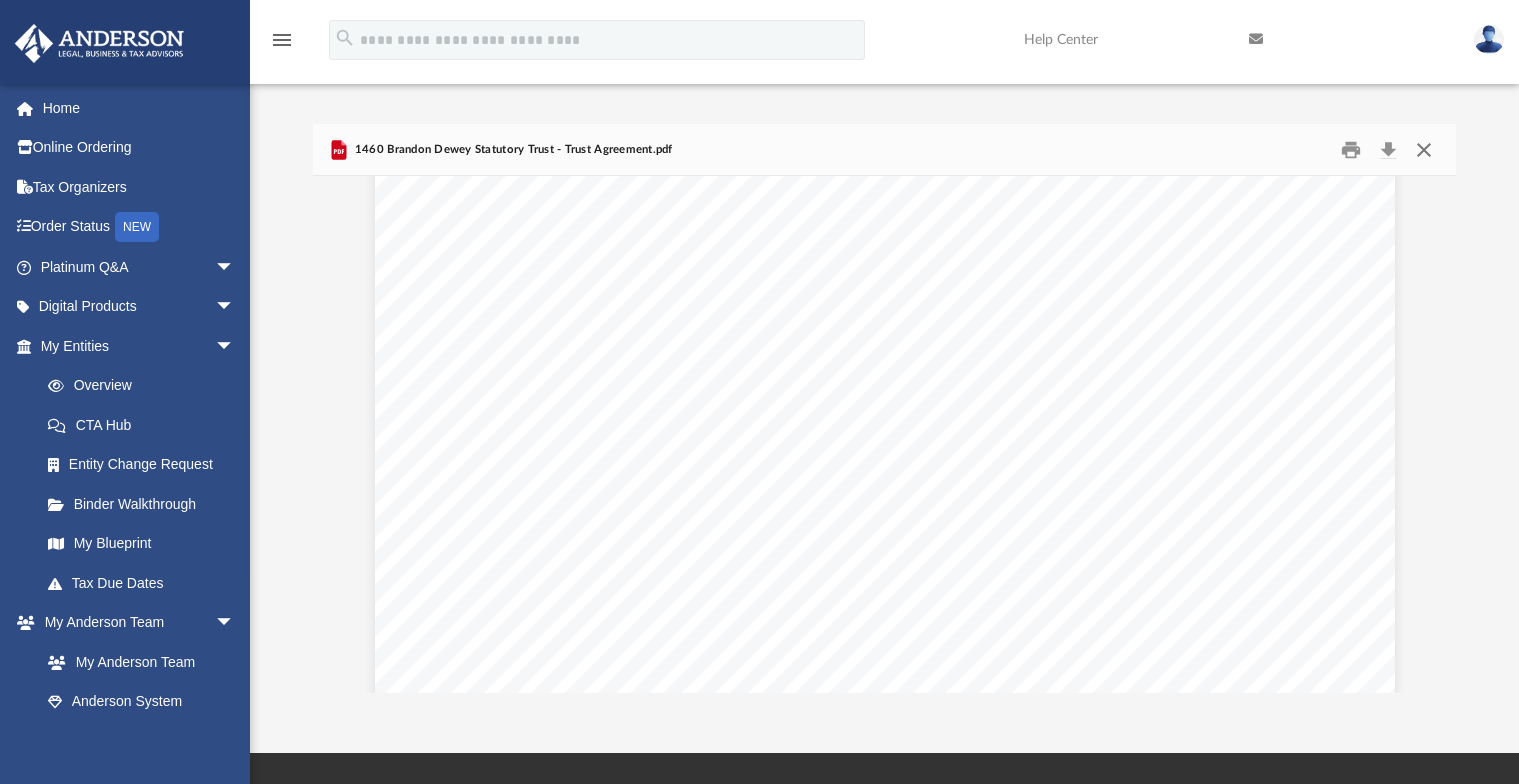 click at bounding box center [1424, 149] 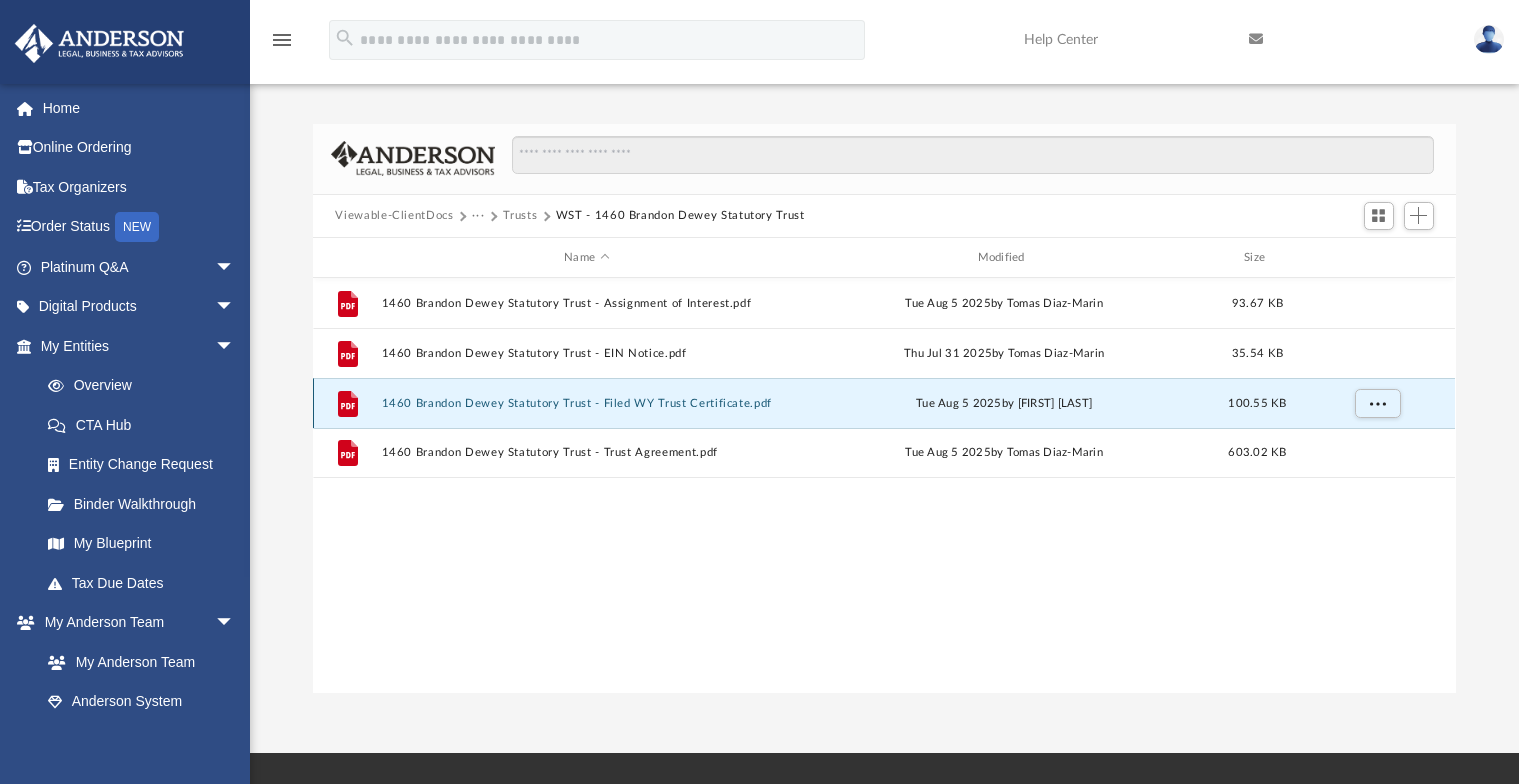 click on "1460 Brandon Dewey Statutory Trust - Filed WY Trust Certificate.pdf" at bounding box center [586, 403] 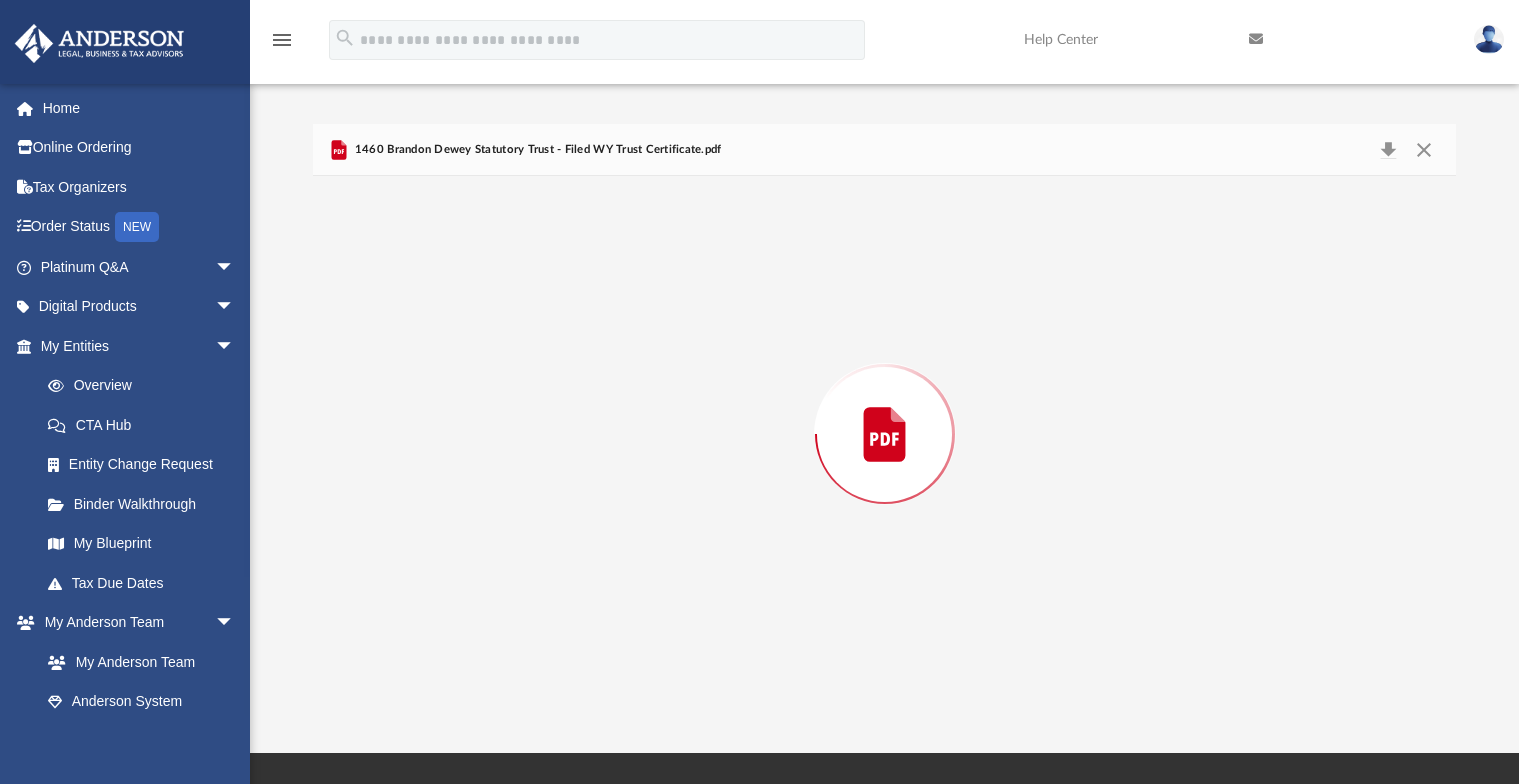 click at bounding box center (884, 434) 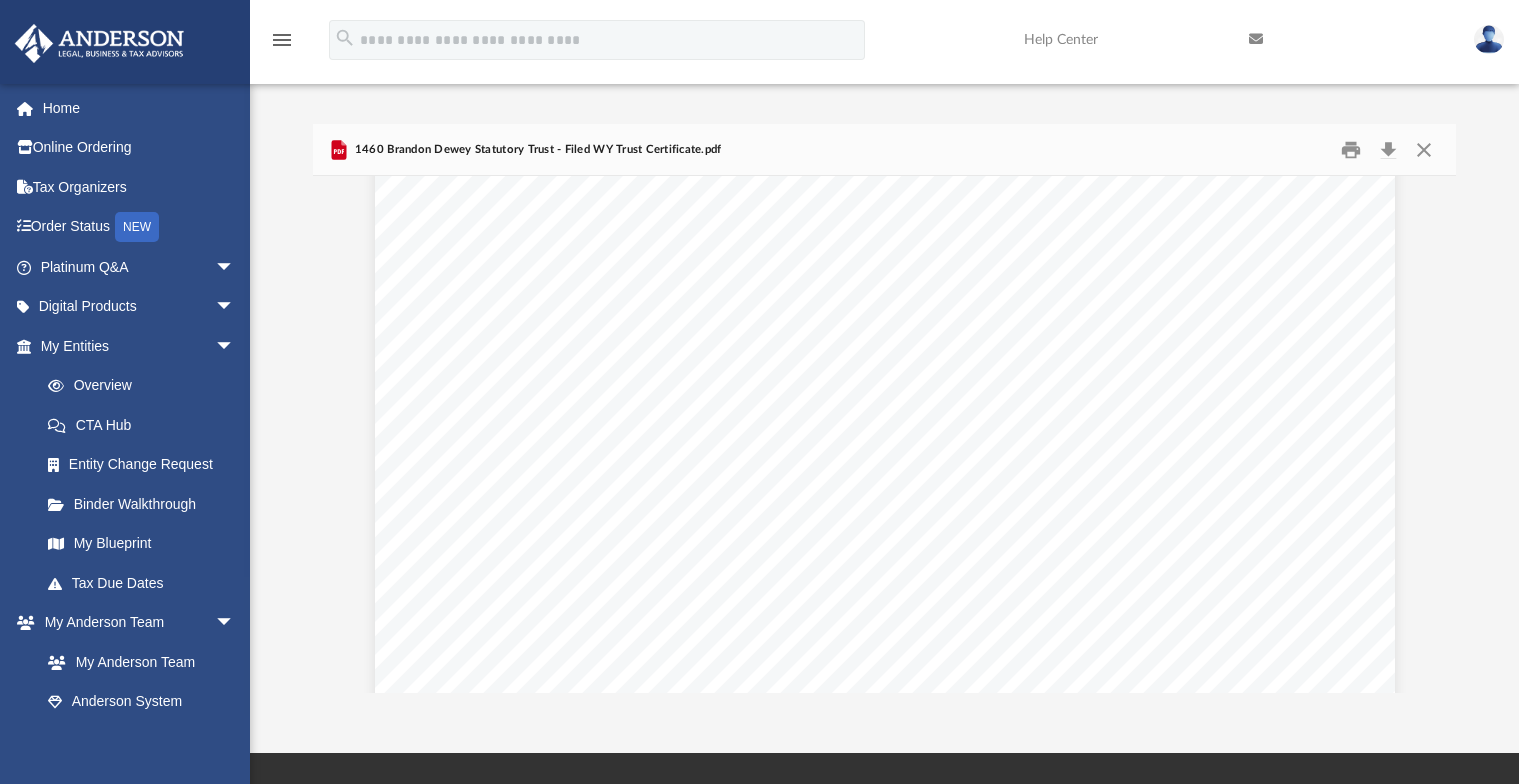 scroll, scrollTop: 0, scrollLeft: 0, axis: both 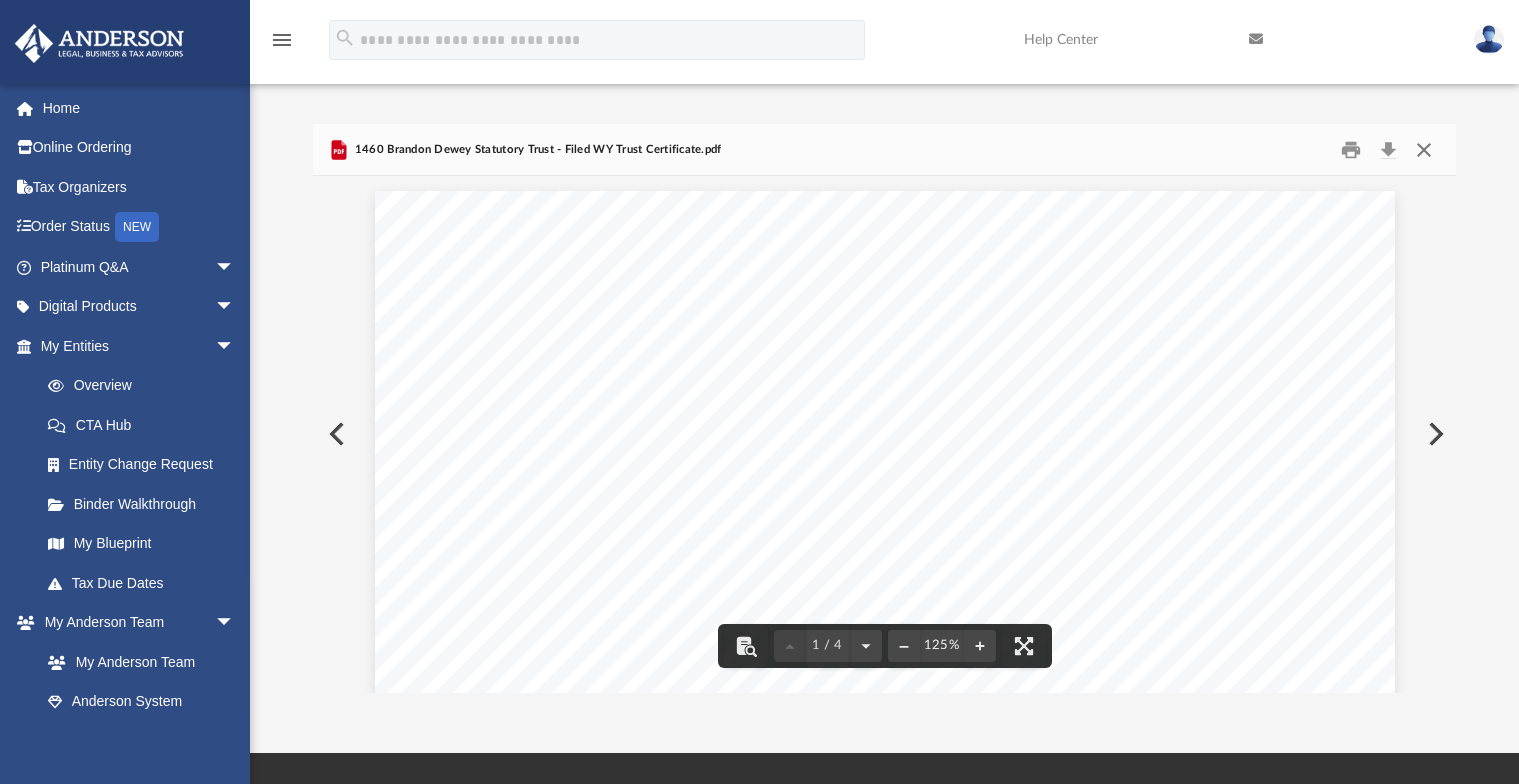 click at bounding box center [1424, 149] 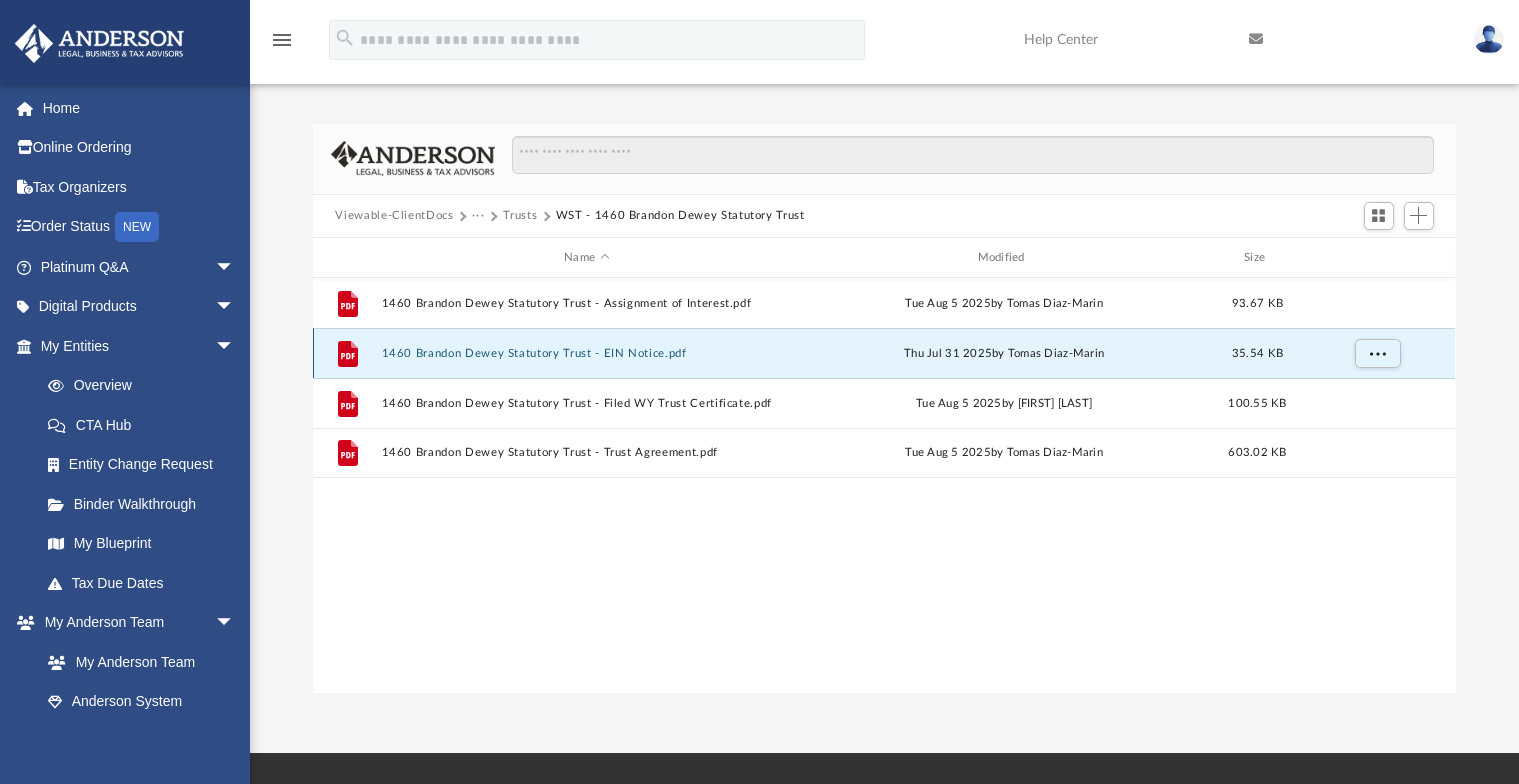 click on "1460 Brandon Dewey Statutory Trust - EIN Notice.pdf" at bounding box center [586, 353] 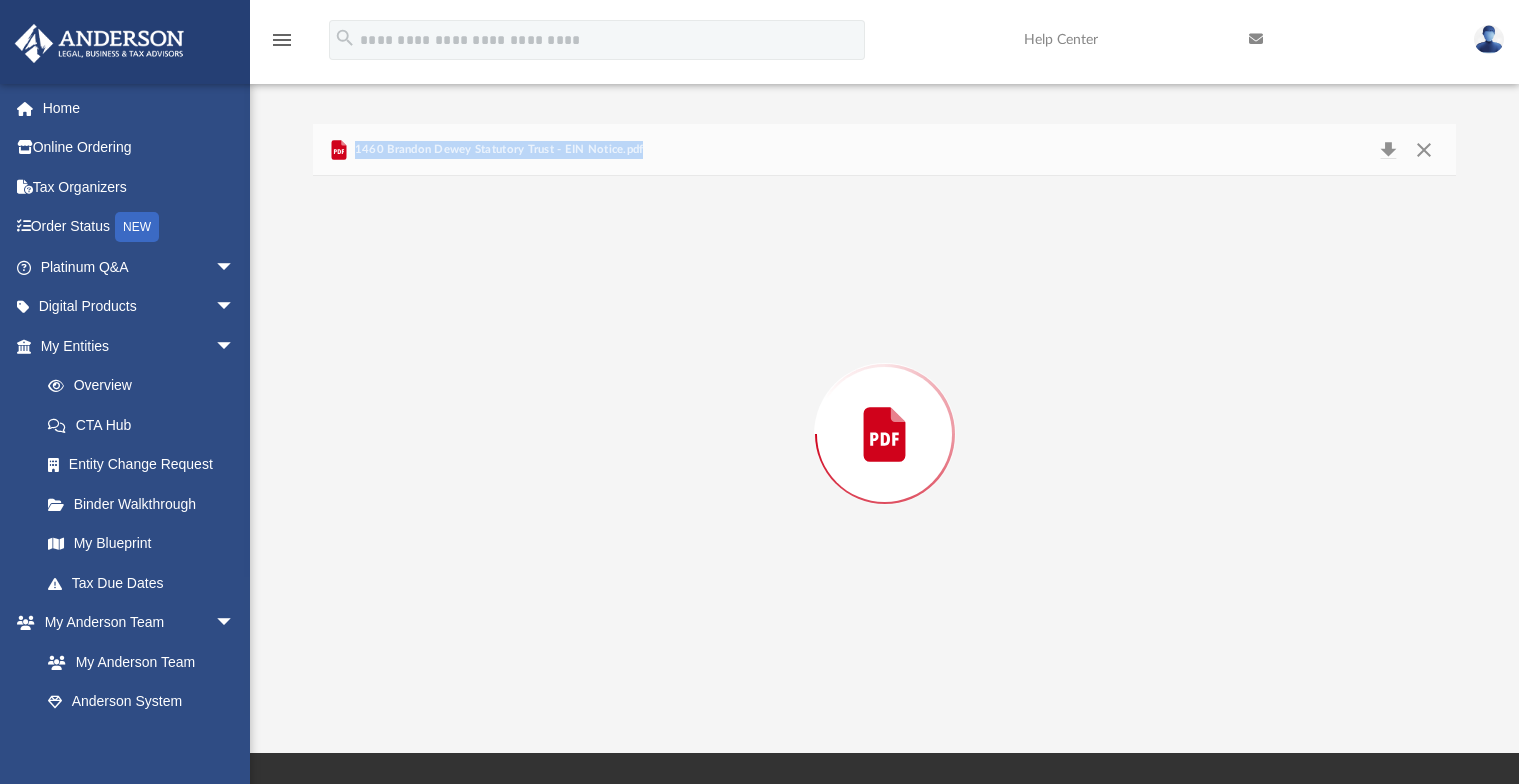 click at bounding box center (884, 434) 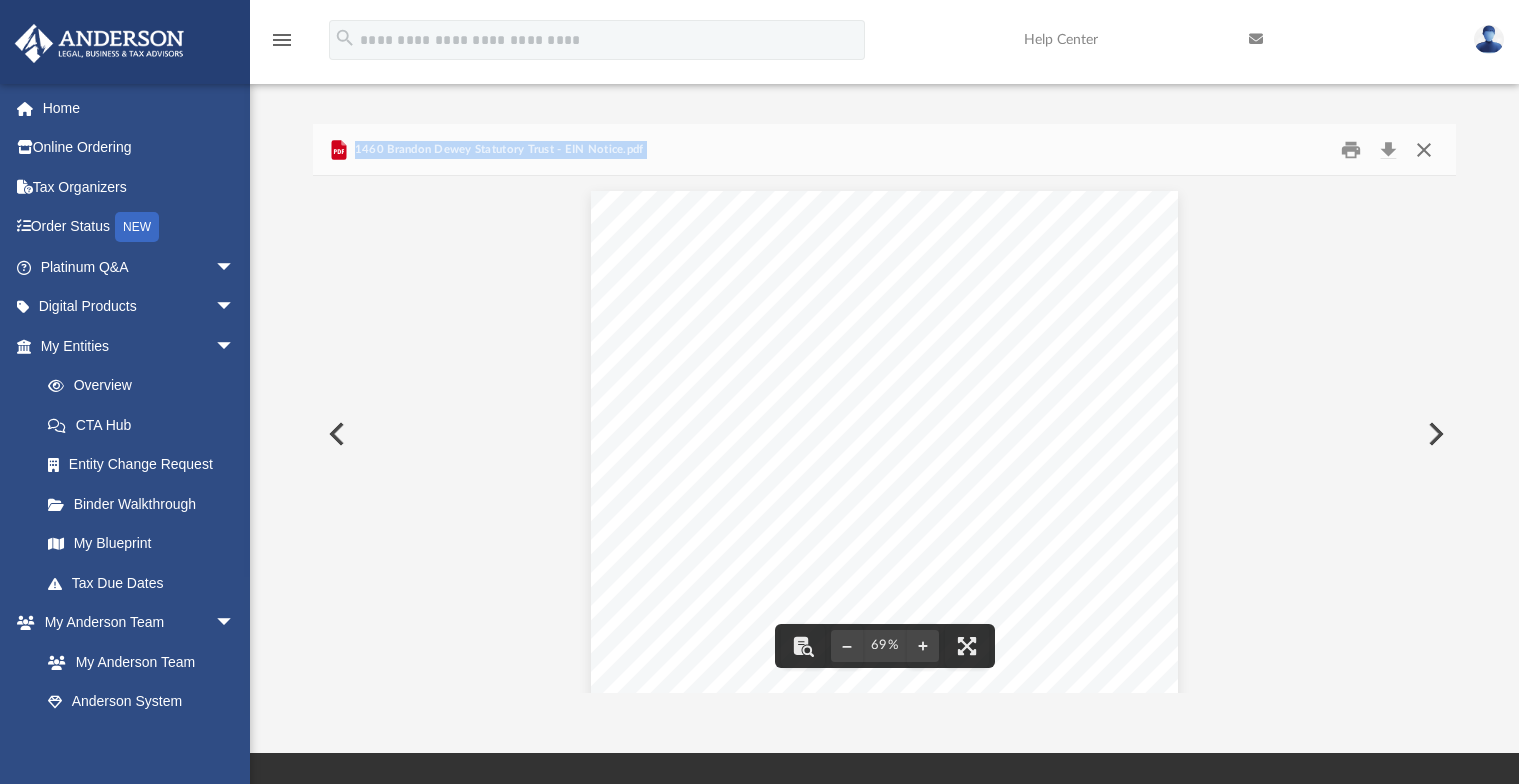click at bounding box center [1424, 149] 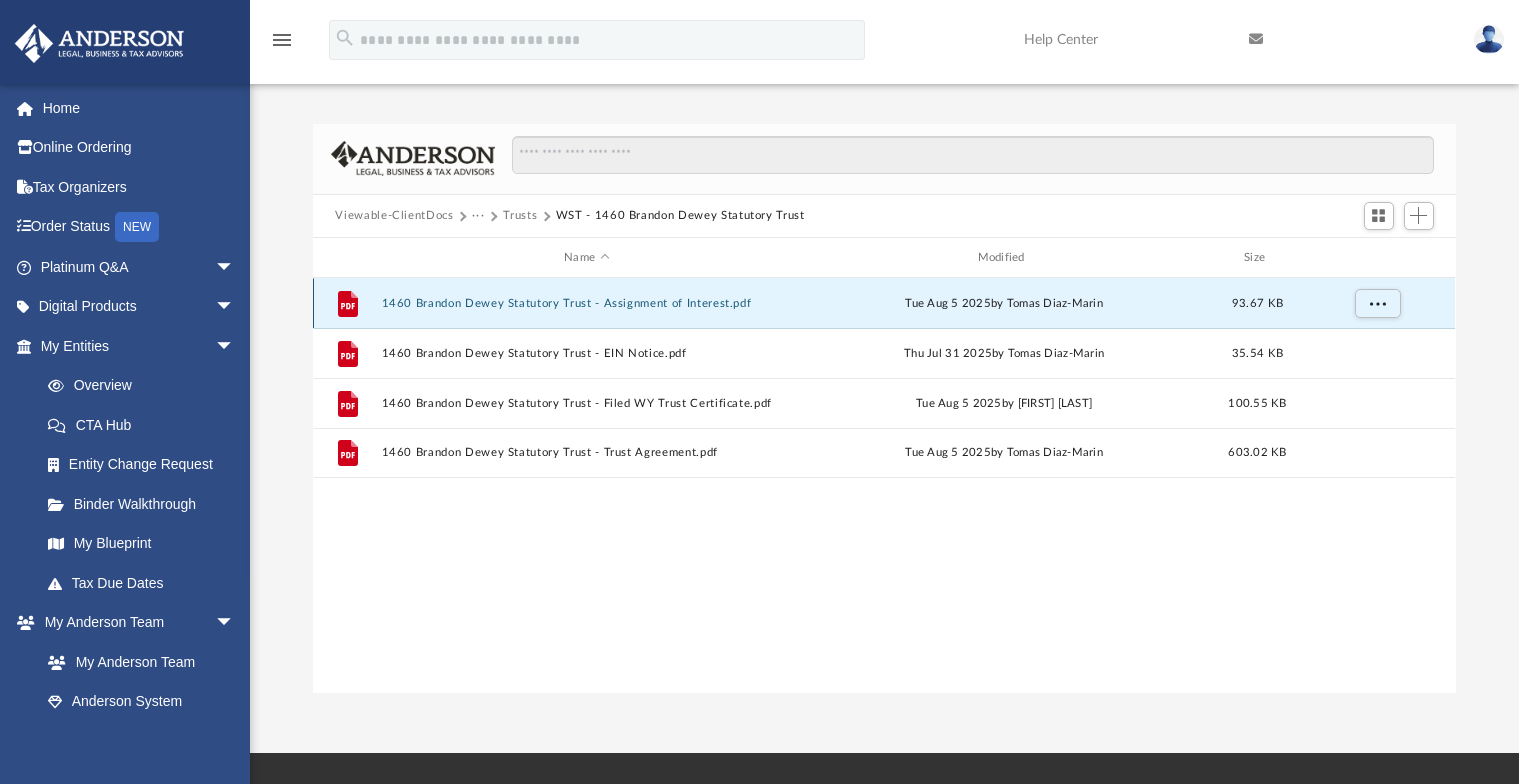 click on "1460 Brandon Dewey Statutory Trust - Assignment of Interest.pdf" at bounding box center (586, 303) 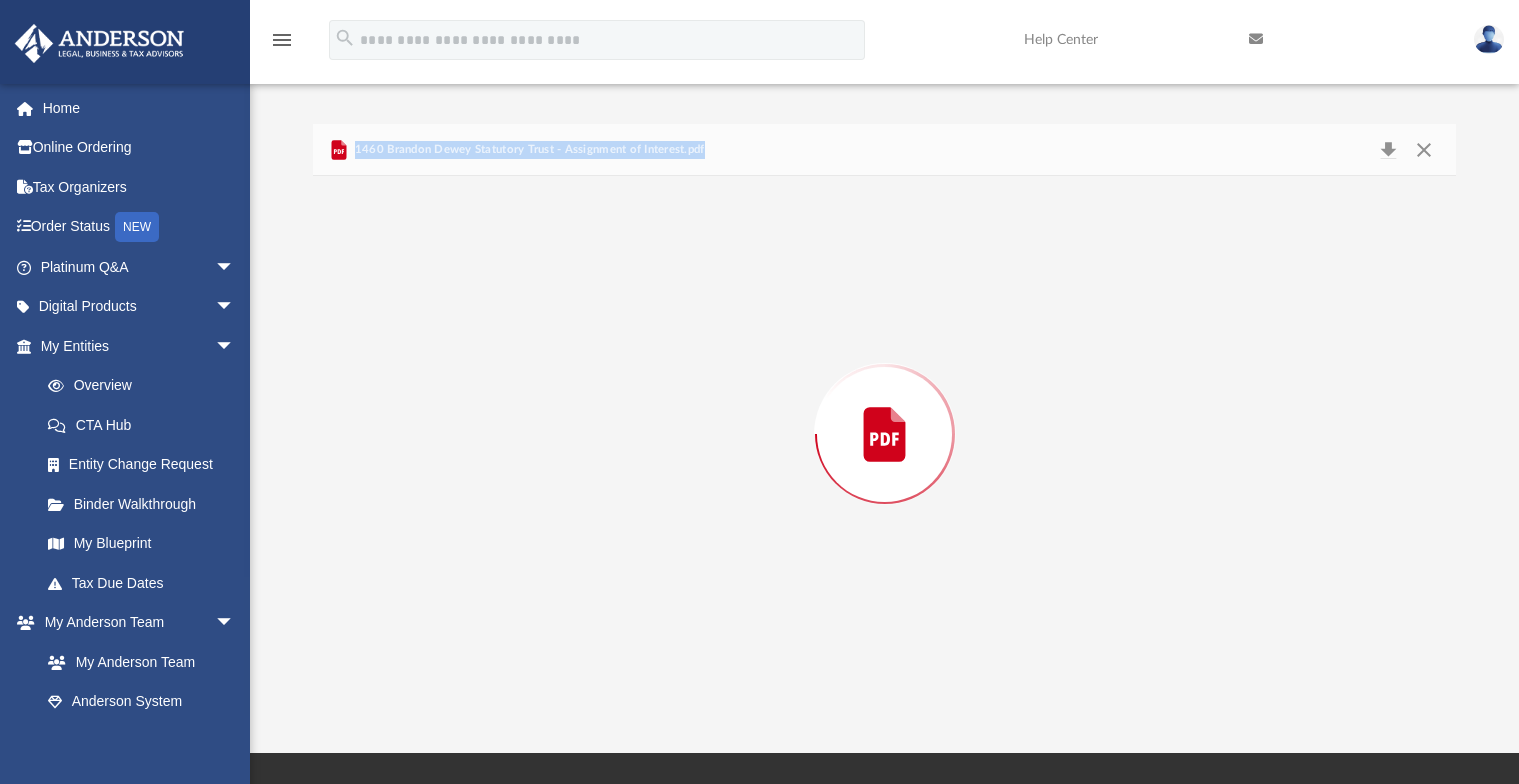 click at bounding box center [884, 434] 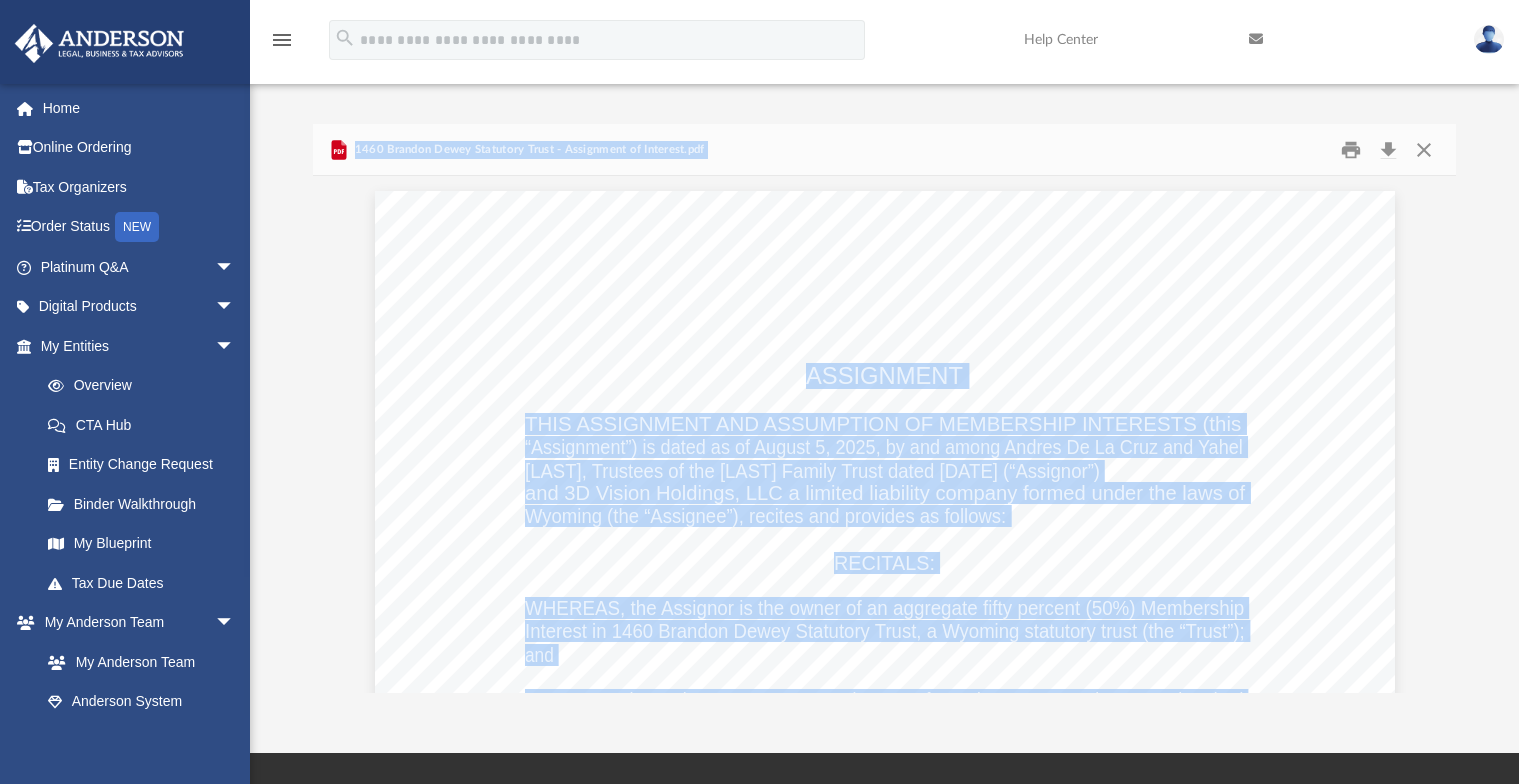 click on "ASSIGNMENT THIS ASSIGNMENT AND ASSUMPTION OF MEMBERSHIP INTERESTS (this “Assignment”) is dated as of August 5, 2025, by and among Andres De La Cruz and Yahel De La Cruz, Trustees of the De La Cruz Family Trust dated March 19, 2010 (“Assignor”) and 3D Vision Holdings, LLC a limited liability company formed under the laws of Wyoming (the “Assignee”), recites and provides as follows: RECITALS: WHEREAS, the Assignor is the owner of an aggregate fifty percent (50%) Membership Interest in 1460 Brandon Dewey Statutory Trust, a Wyoming statutory trust (the “Trust”); and WHEREAS, the Assignor proposes to assign, transfer and convey to Assignee one hundred percent (100%) of the Assignor’s beneficial interest in the Trust, leaving Assignor without an interest in said Trust, (the “Assigned Interest”) by the execution and delivery of this Assignment and Assumption Agreement. The Assignor now wishes to assign and transfer ASSIGNMENT AND ASSUMPTION AGREEMENT: hereto agree as follows: 1.   2.       and" at bounding box center [885, 851] 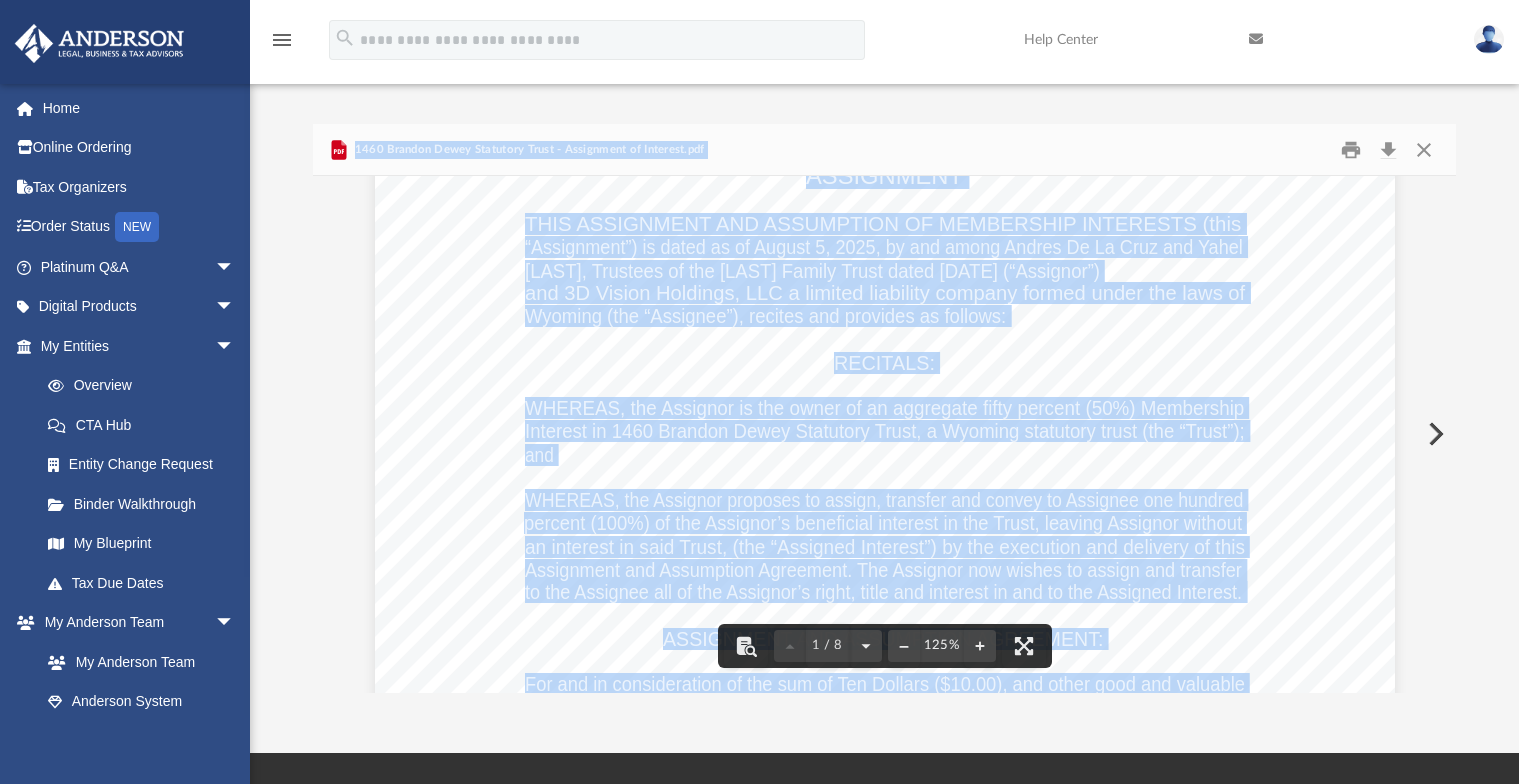 scroll, scrollTop: 300, scrollLeft: 0, axis: vertical 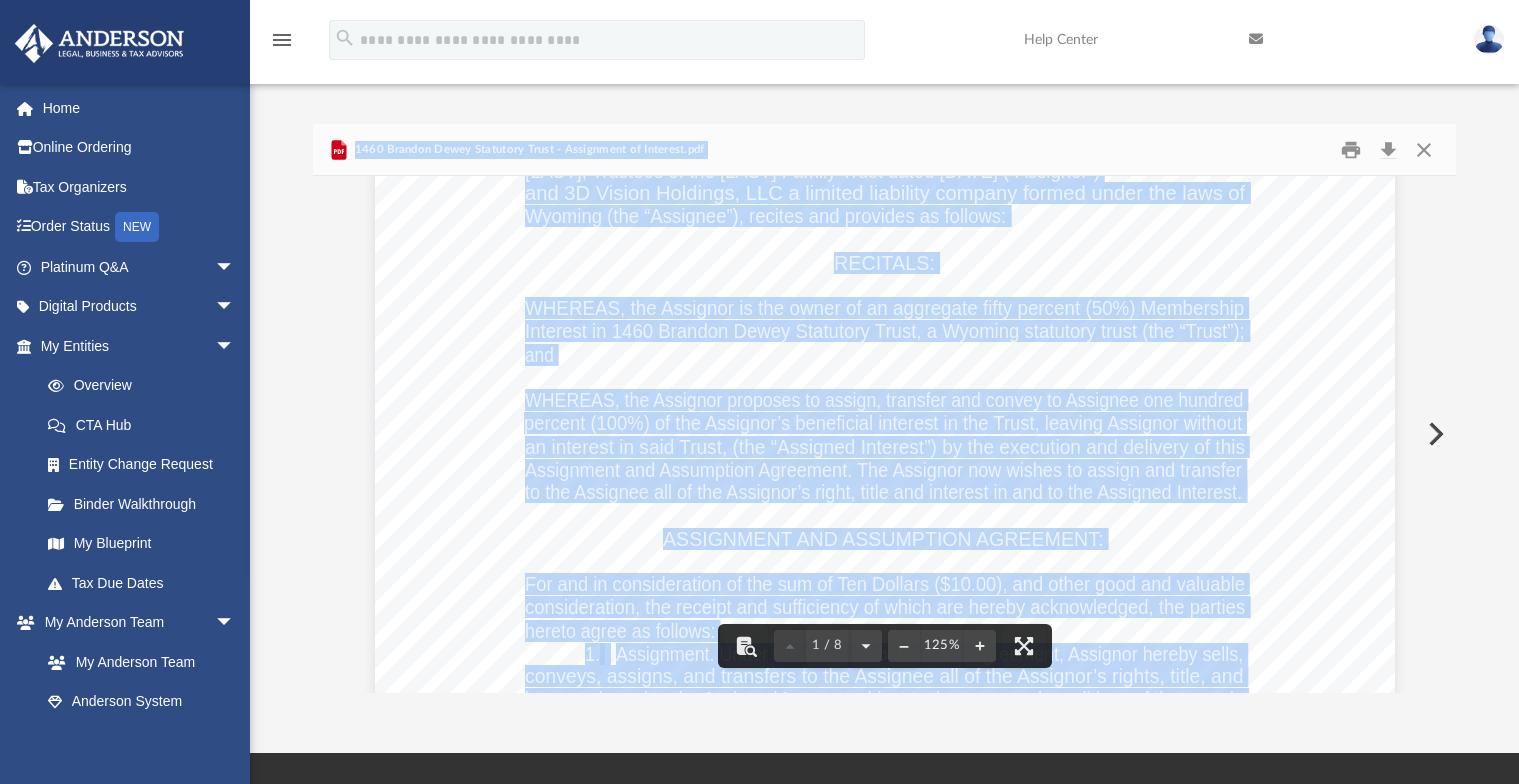 click on "Interest in 1460 Brandon Dewey Statutory Trust, a Wyoming statutory trust (the “Trust”);" at bounding box center [885, 331] 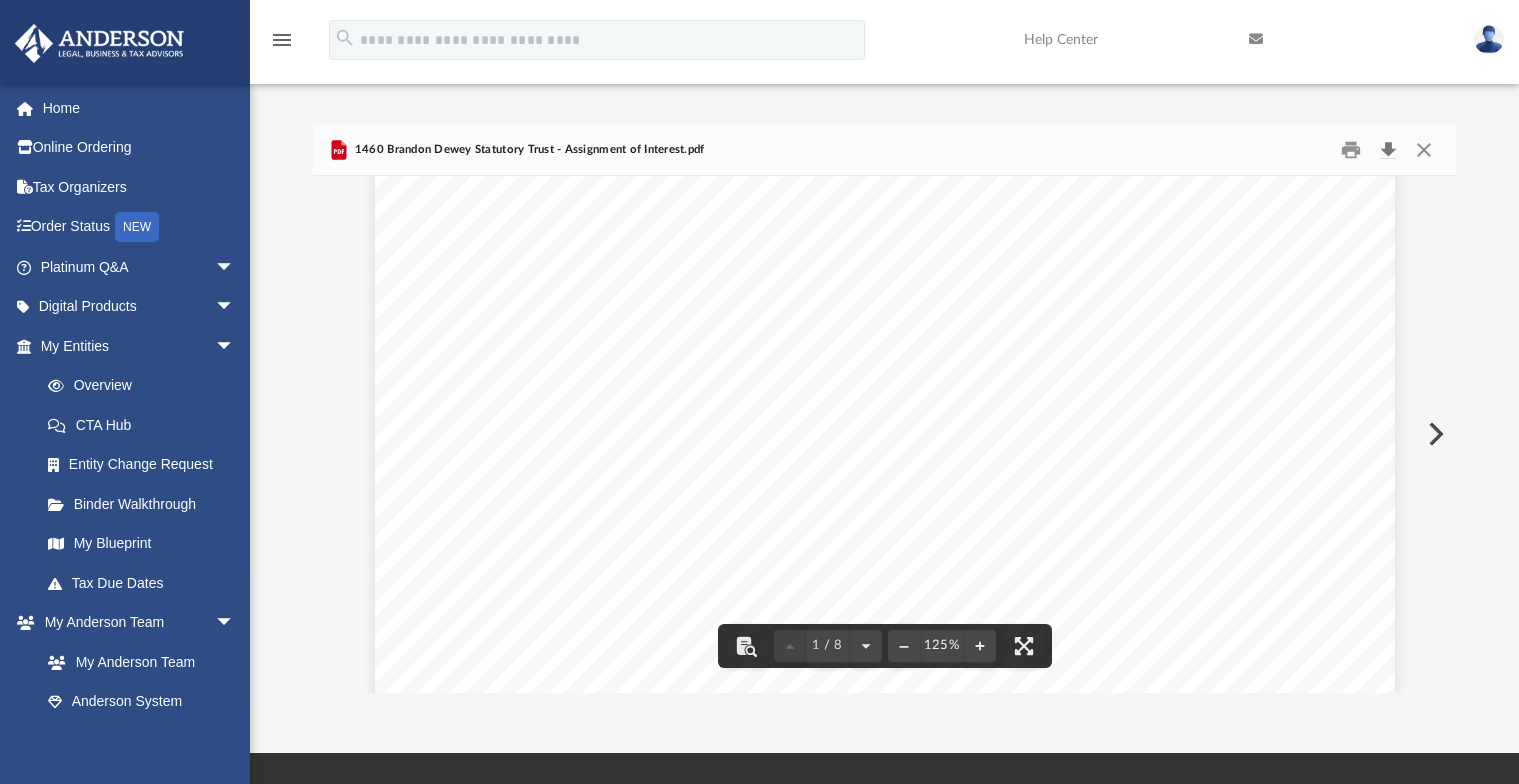 click at bounding box center [1389, 149] 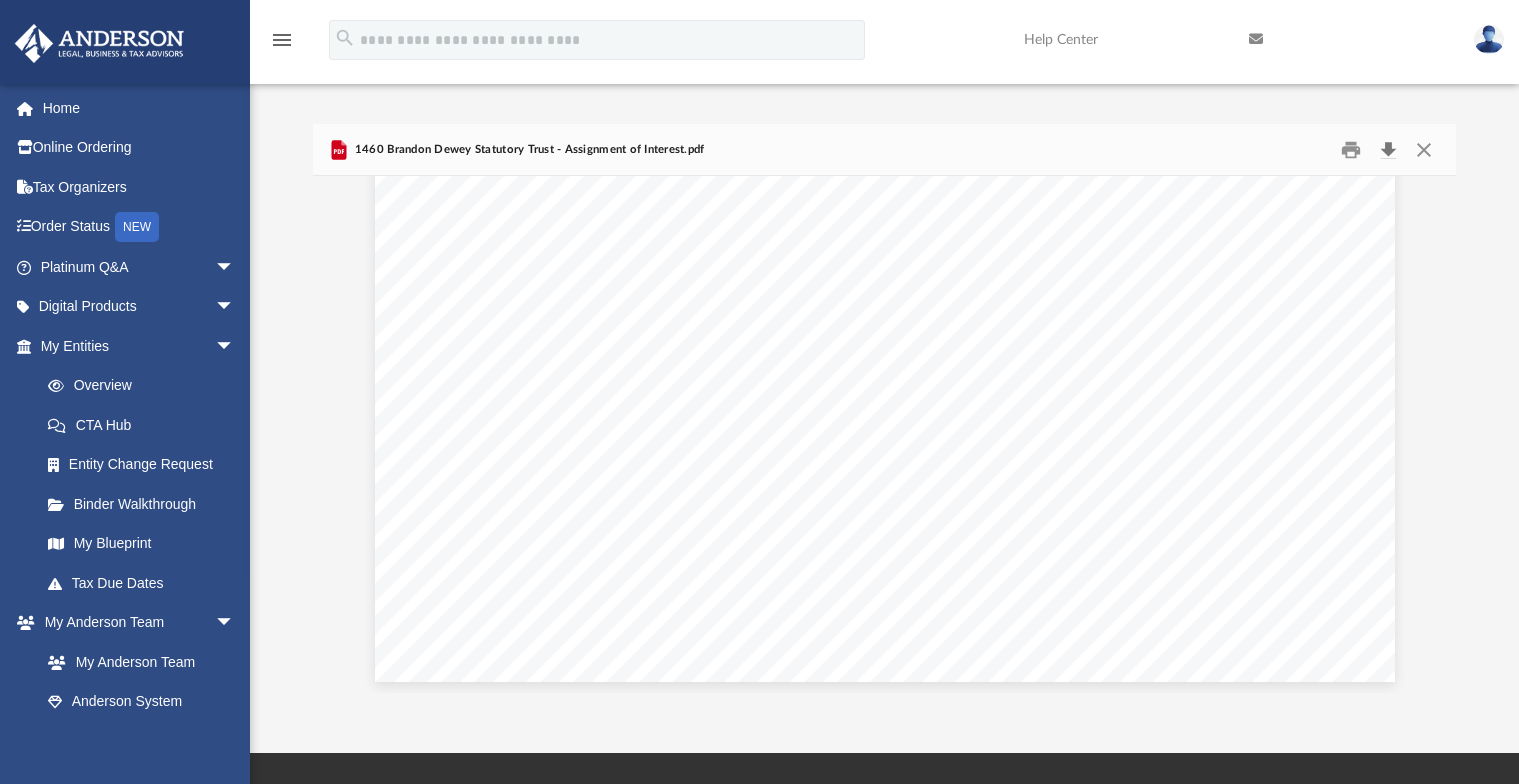 scroll, scrollTop: 10283, scrollLeft: 0, axis: vertical 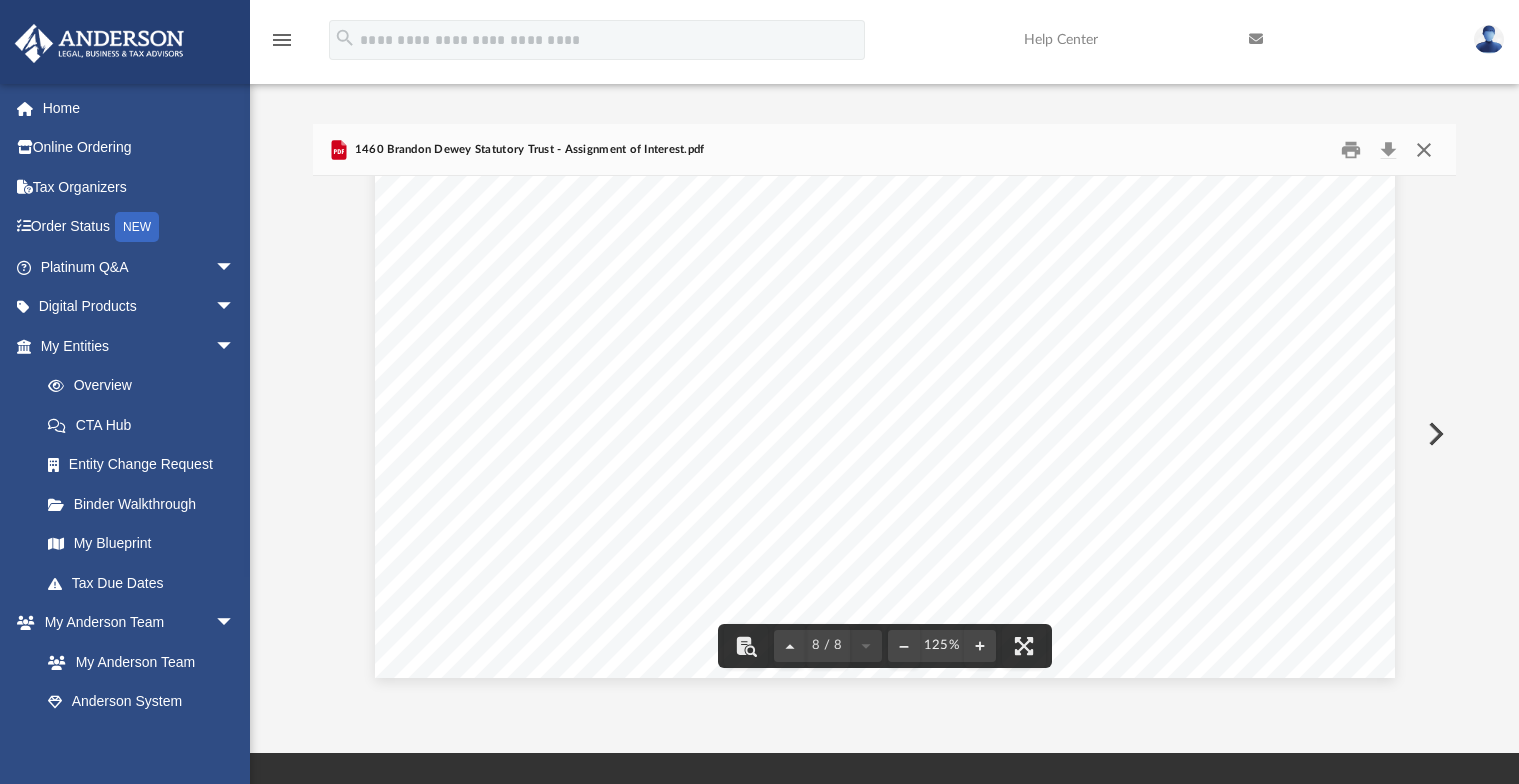 click at bounding box center (1424, 149) 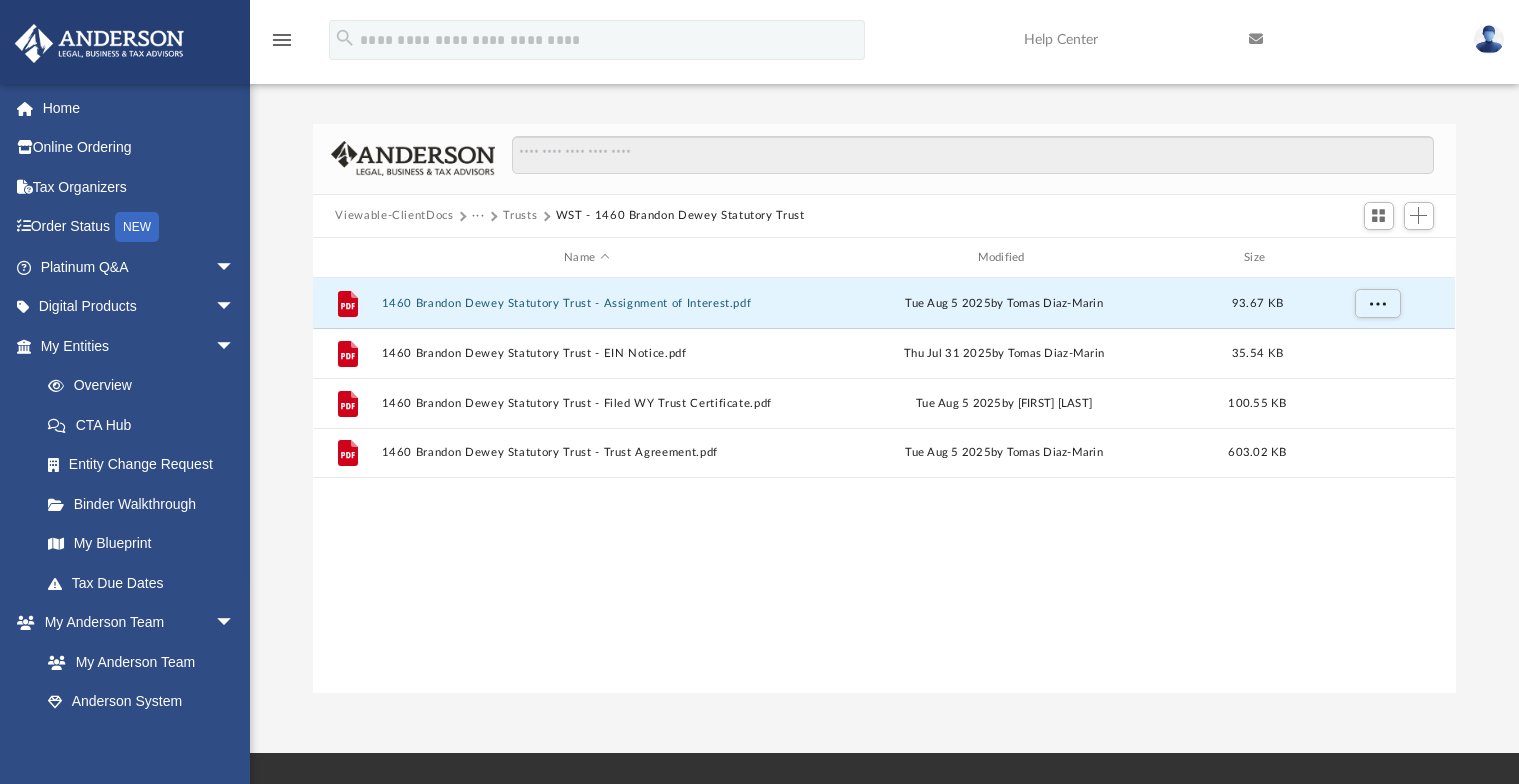 click on "Trusts" at bounding box center (520, 216) 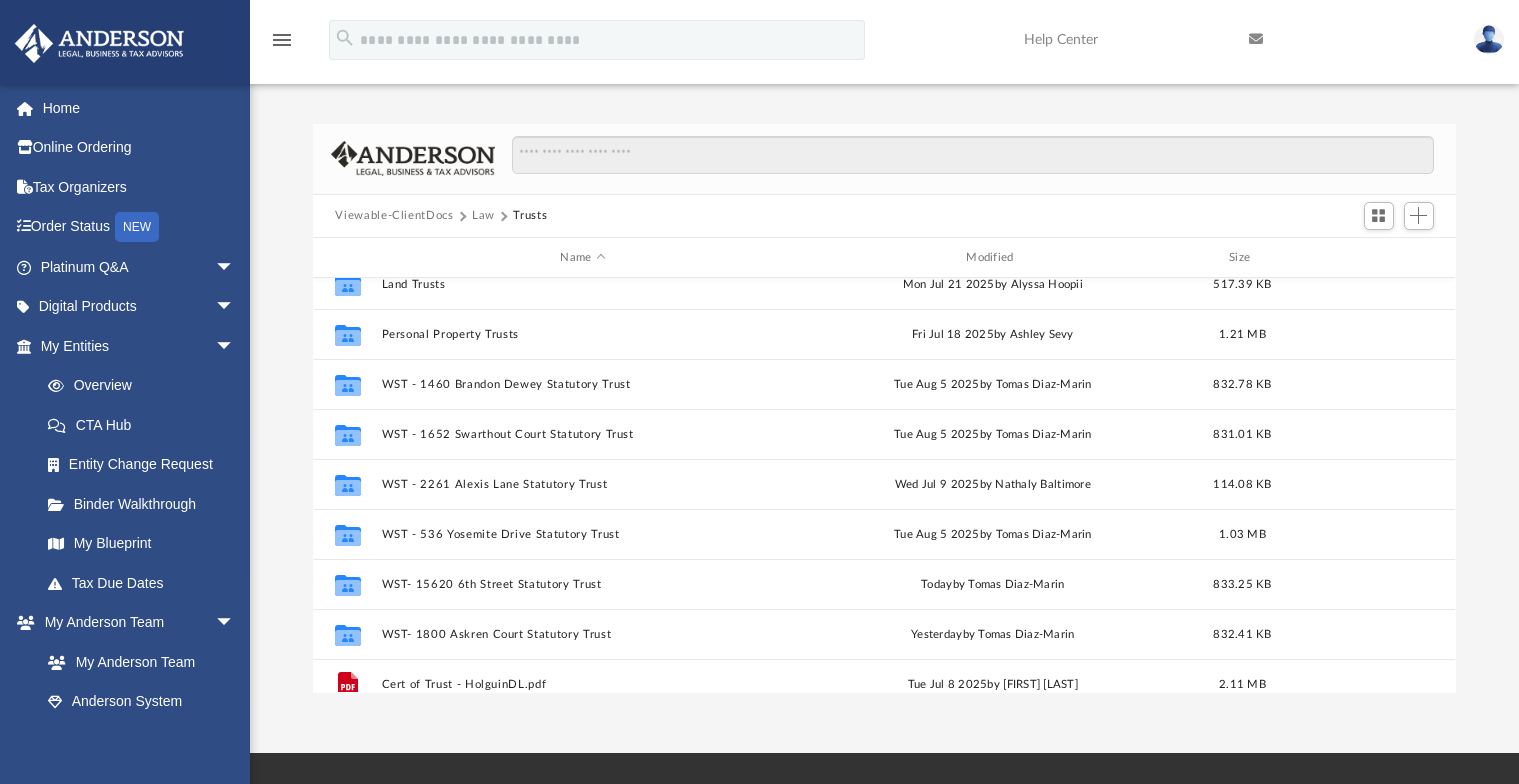 scroll, scrollTop: 200, scrollLeft: 0, axis: vertical 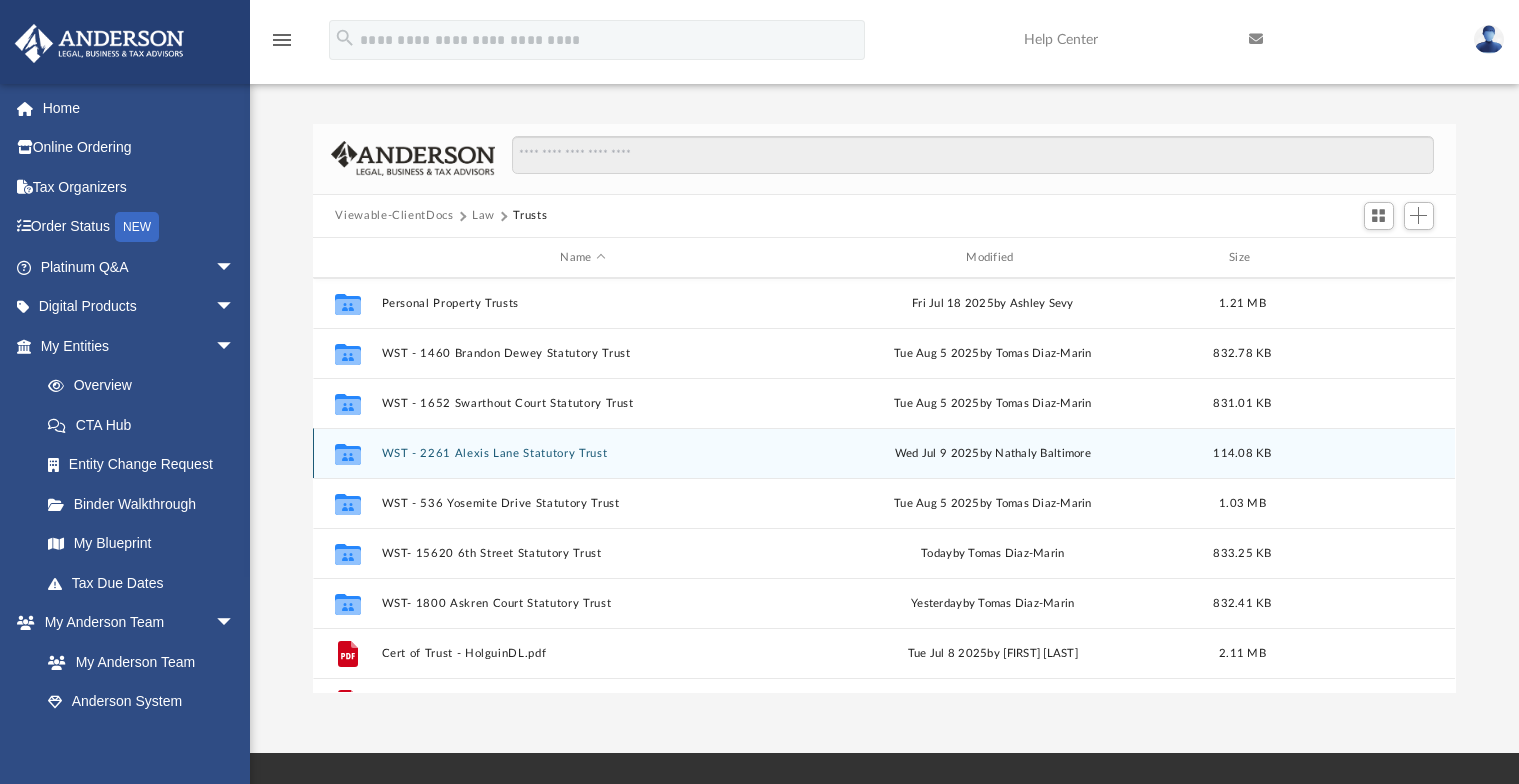 click on "WST - 2261 Alexis Lane Statutory Trust" at bounding box center [583, 453] 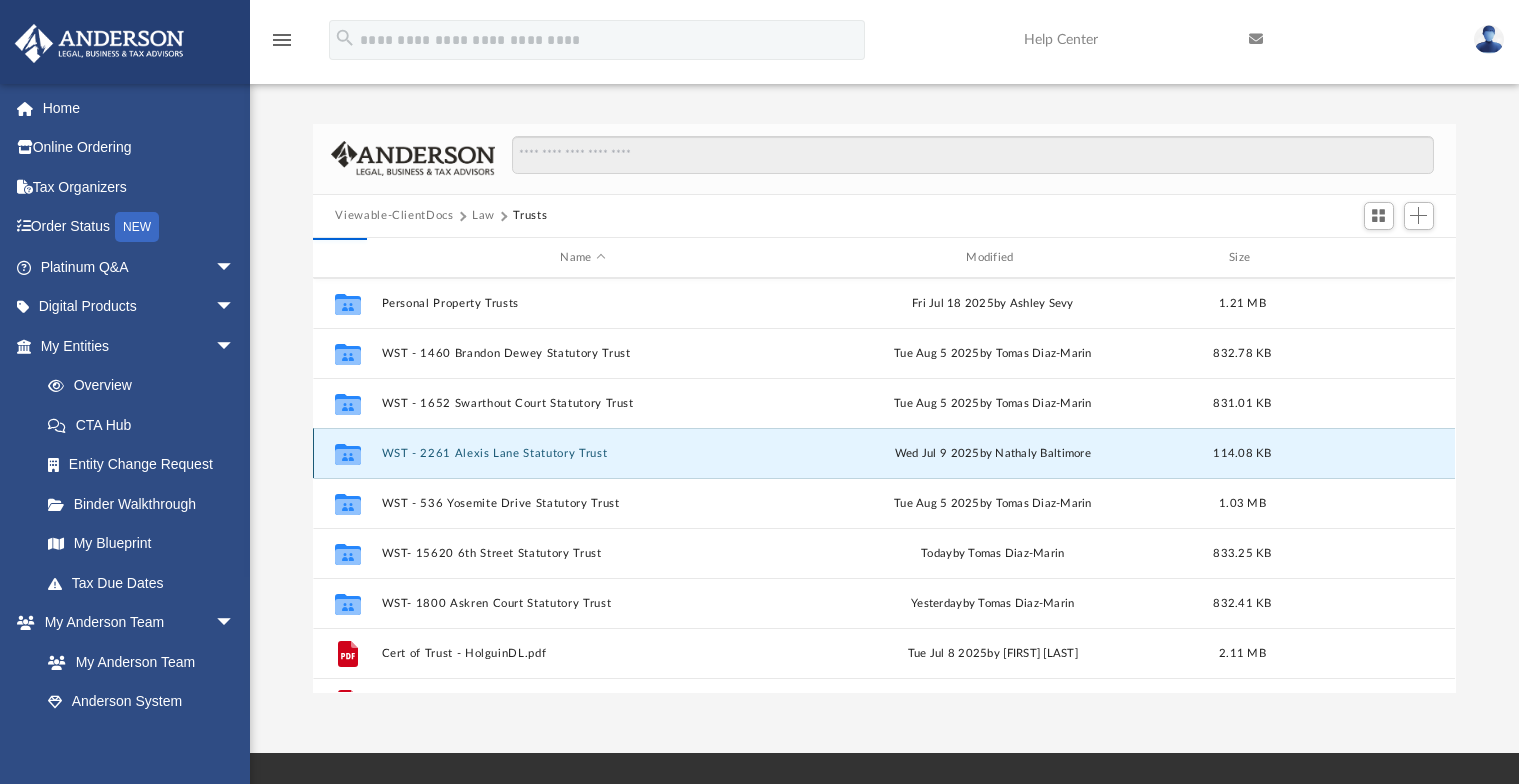 scroll, scrollTop: 0, scrollLeft: 0, axis: both 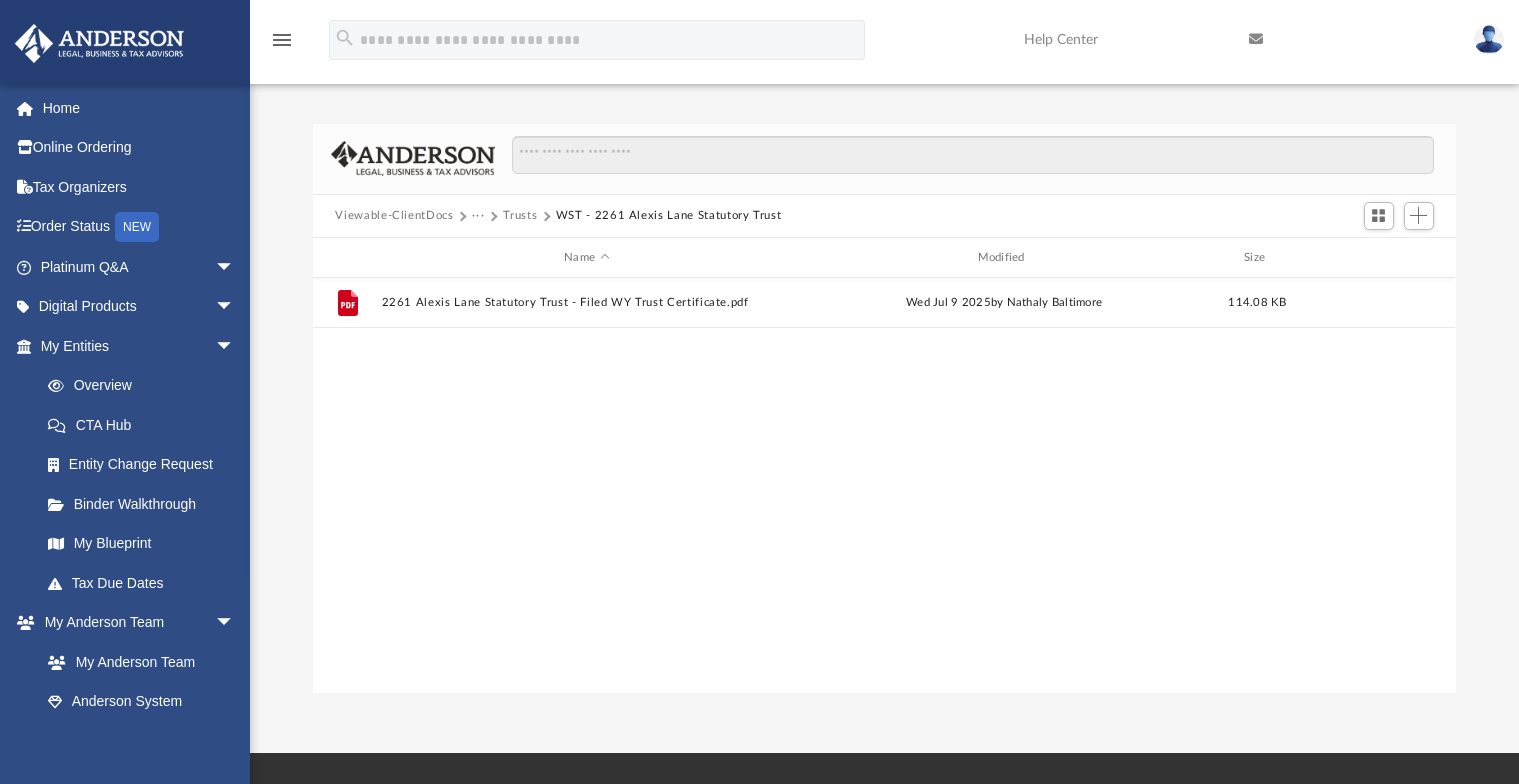 click on "Trusts" at bounding box center [520, 216] 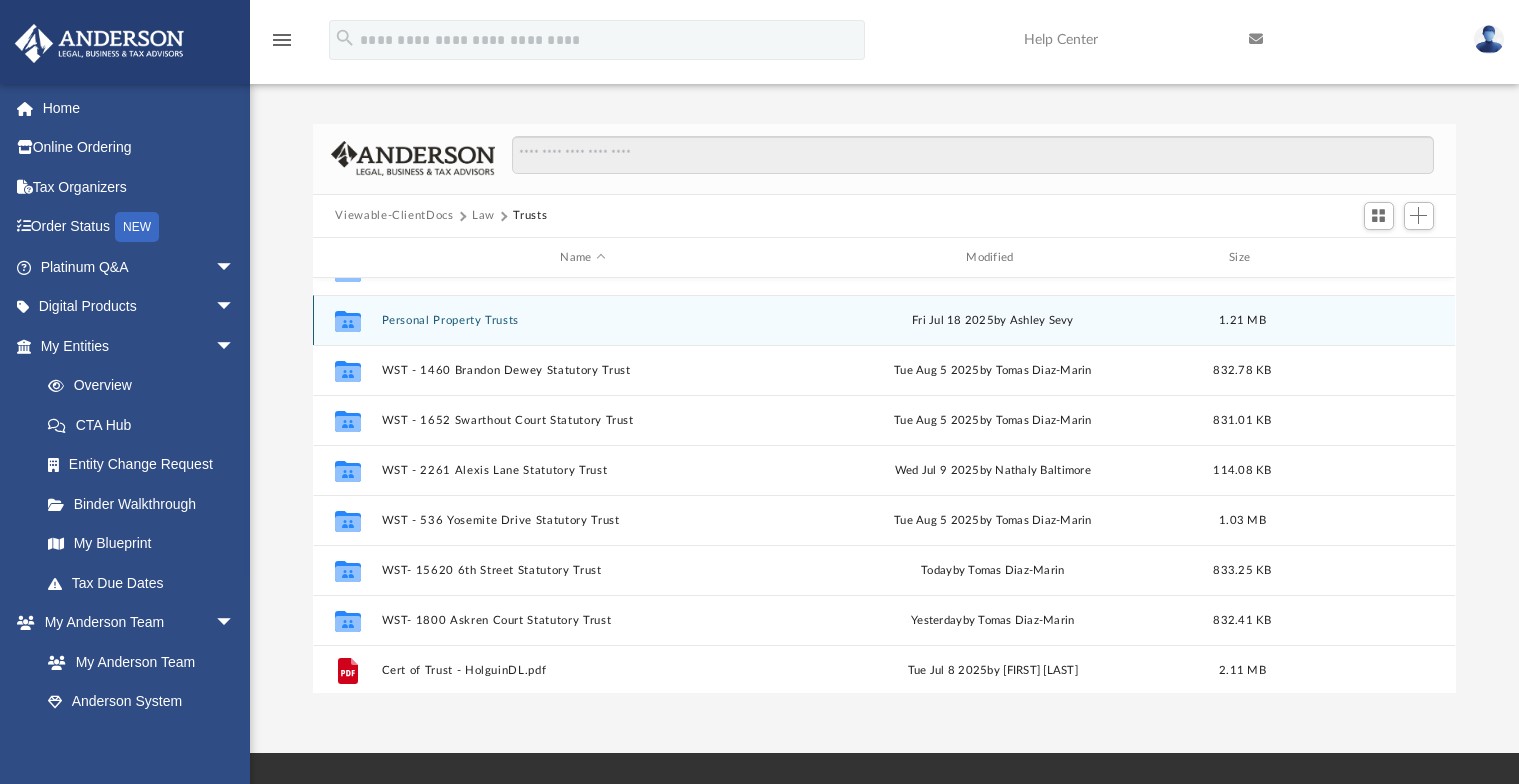 scroll, scrollTop: 236, scrollLeft: 0, axis: vertical 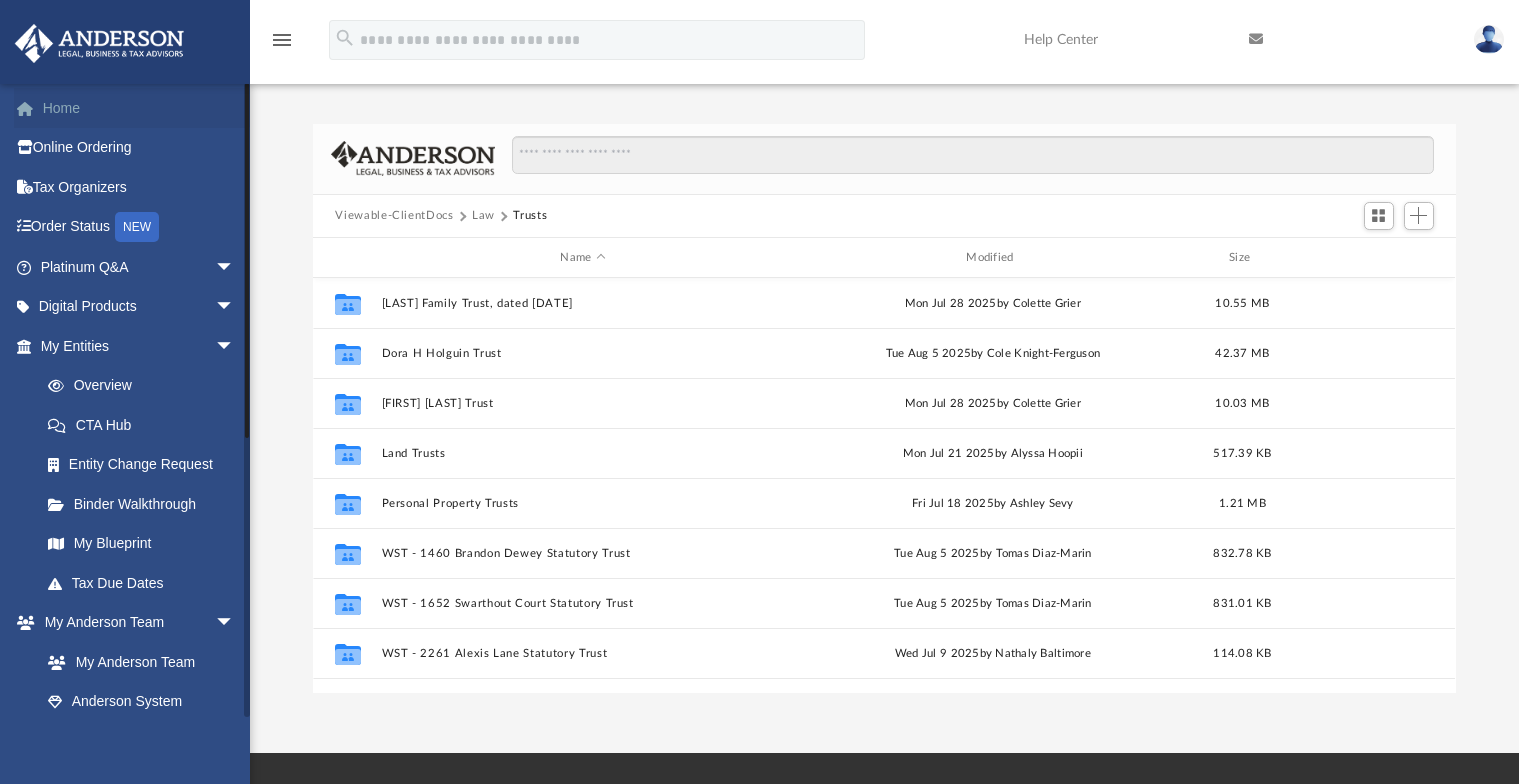 click on "Home" at bounding box center (139, 108) 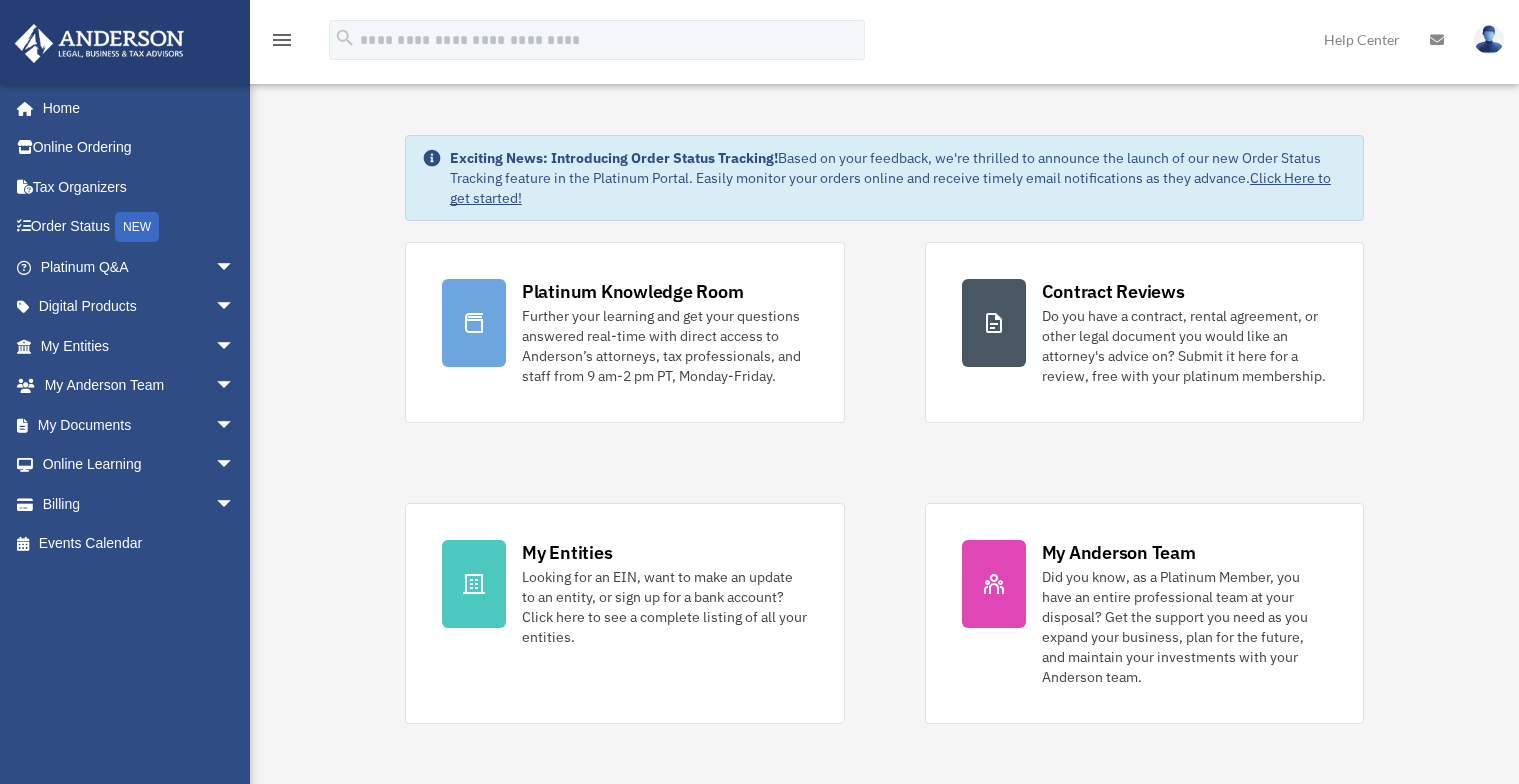 scroll, scrollTop: 0, scrollLeft: 0, axis: both 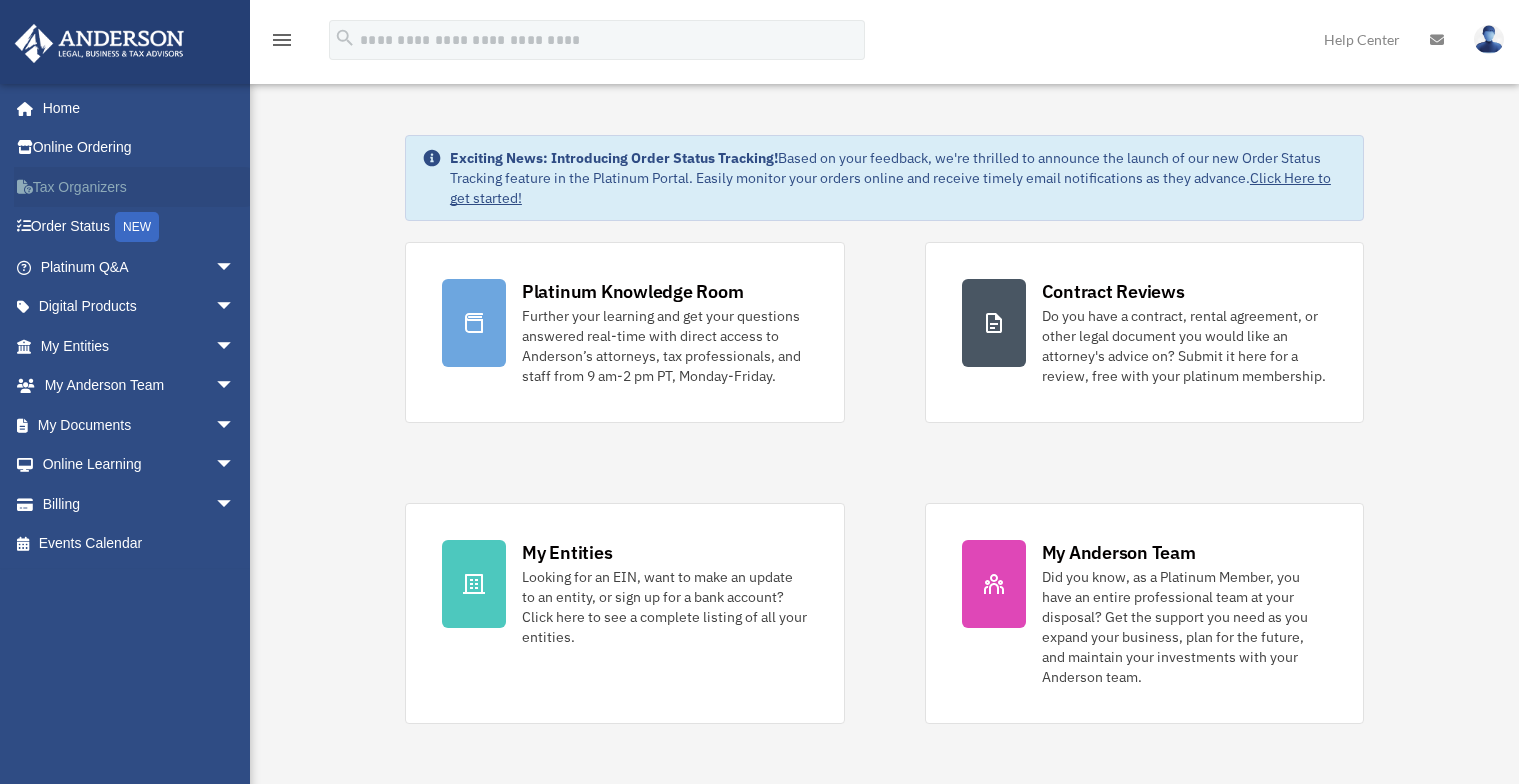 click on "Tax Organizers" at bounding box center (139, 187) 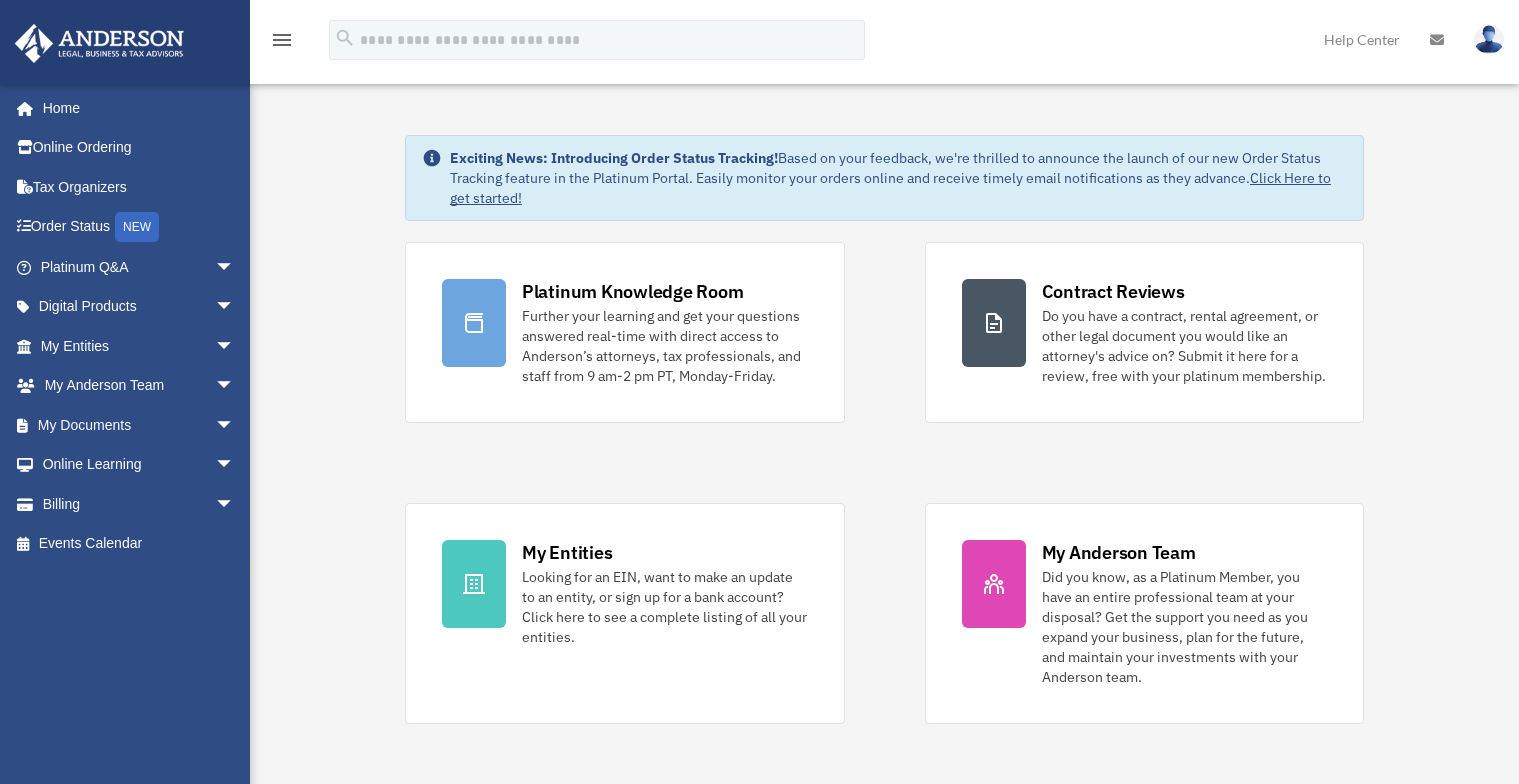 scroll, scrollTop: 0, scrollLeft: 0, axis: both 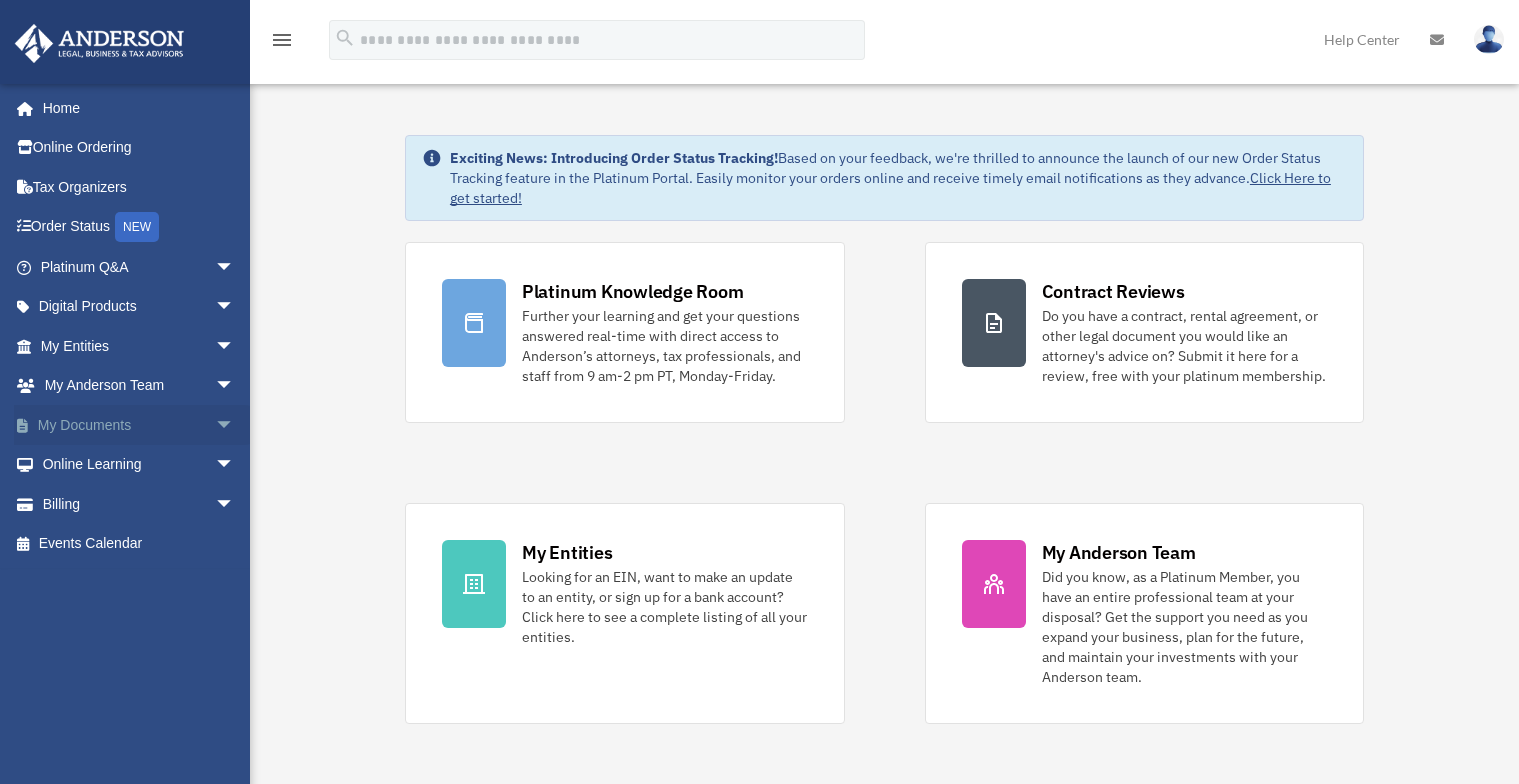 click on "My Documents arrow_drop_down" at bounding box center (139, 425) 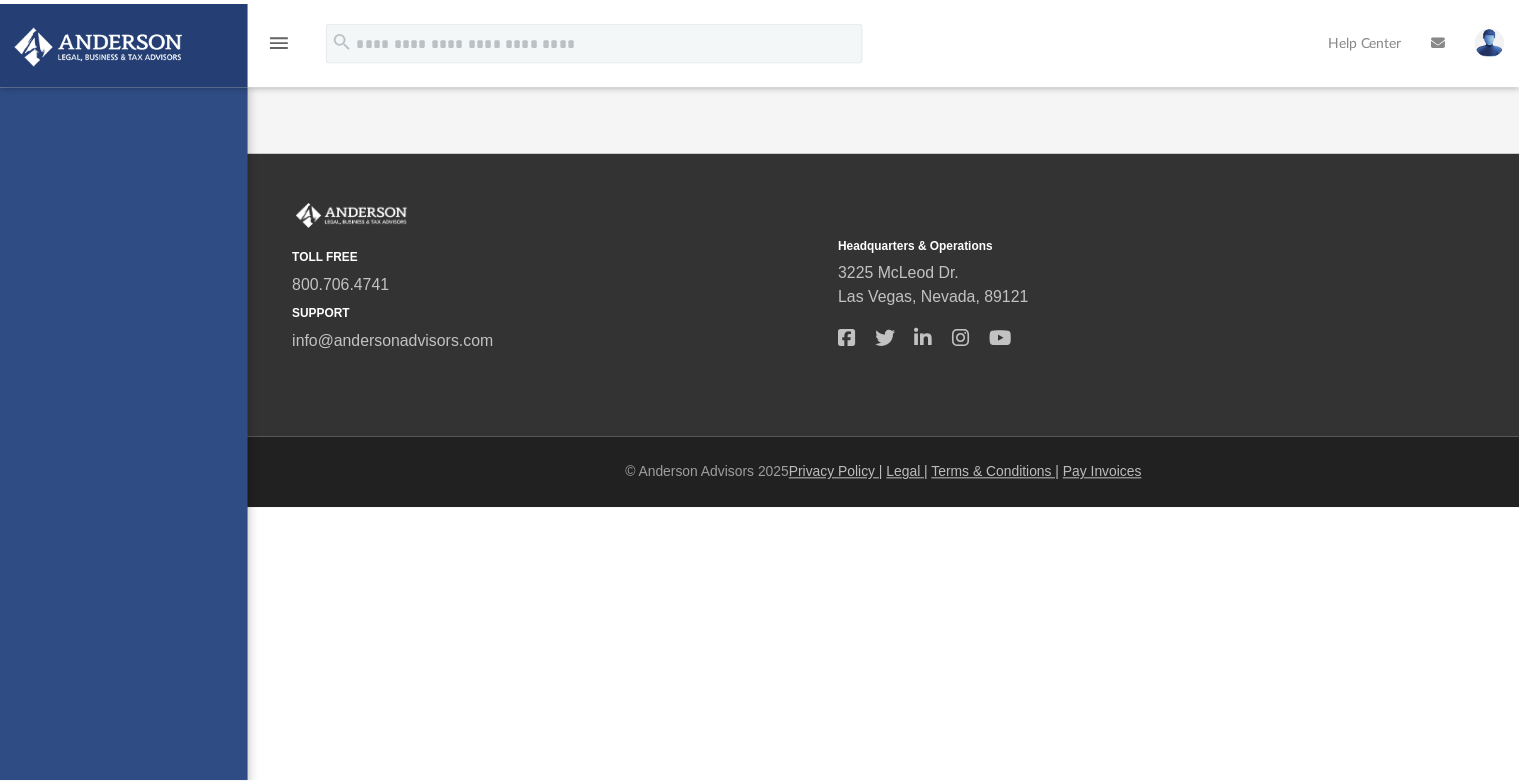 scroll, scrollTop: 0, scrollLeft: 0, axis: both 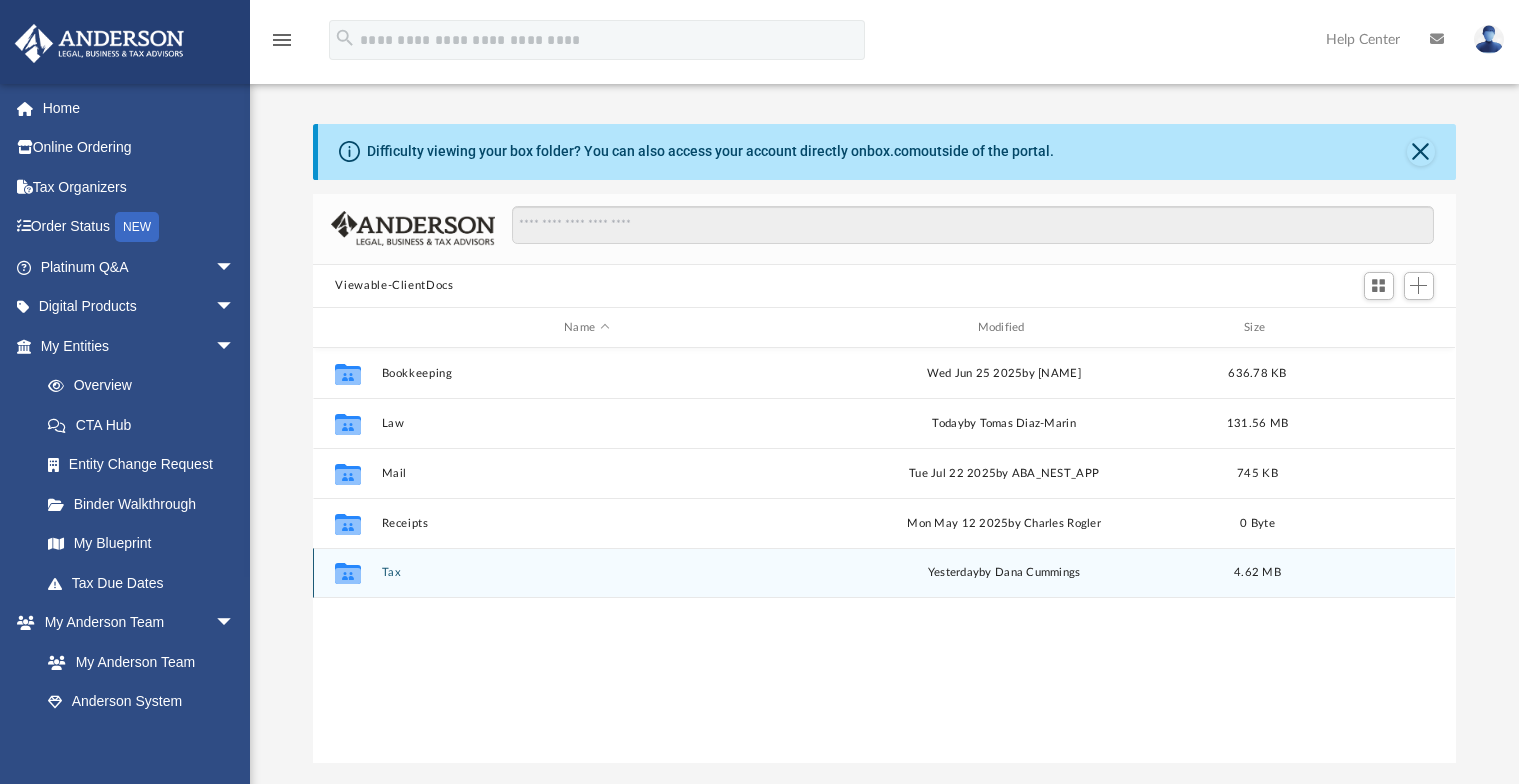 click on "Tax" at bounding box center [586, 573] 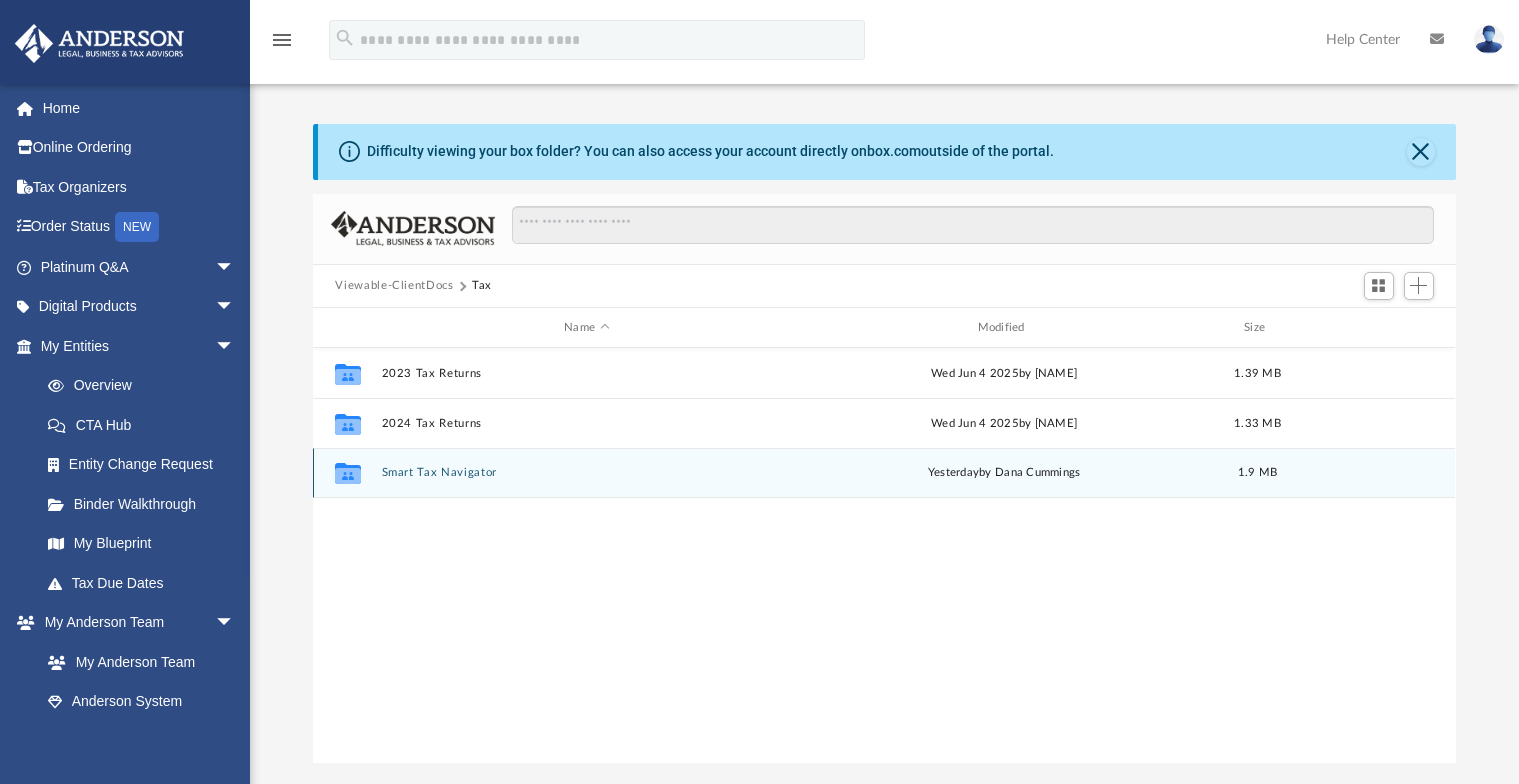 click on "Smart Tax Navigator" at bounding box center [586, 473] 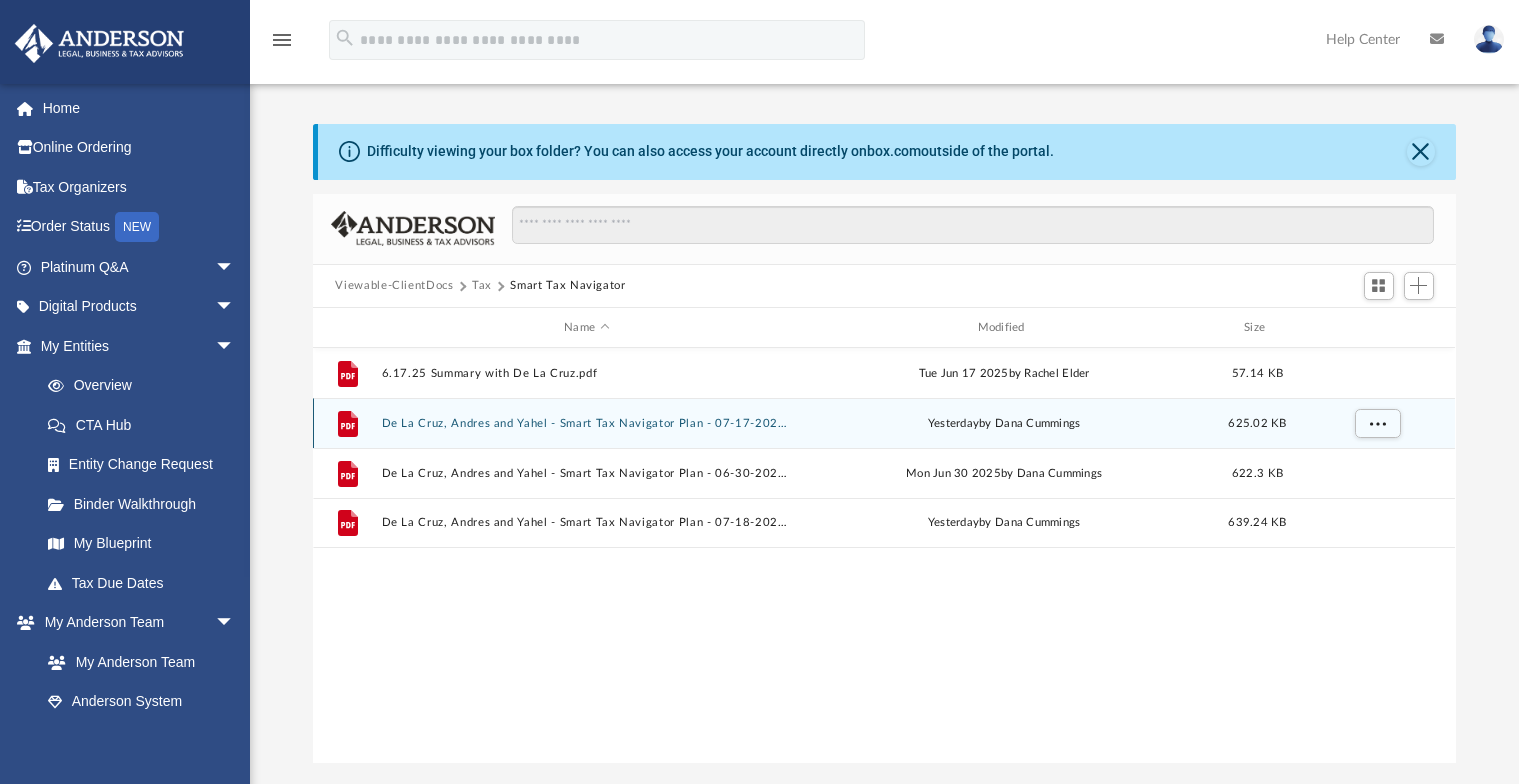 click on "De La Cruz, Andres and Yahel  - Smart Tax Navigator Plan - 07-17-2025.pdf" at bounding box center (586, 423) 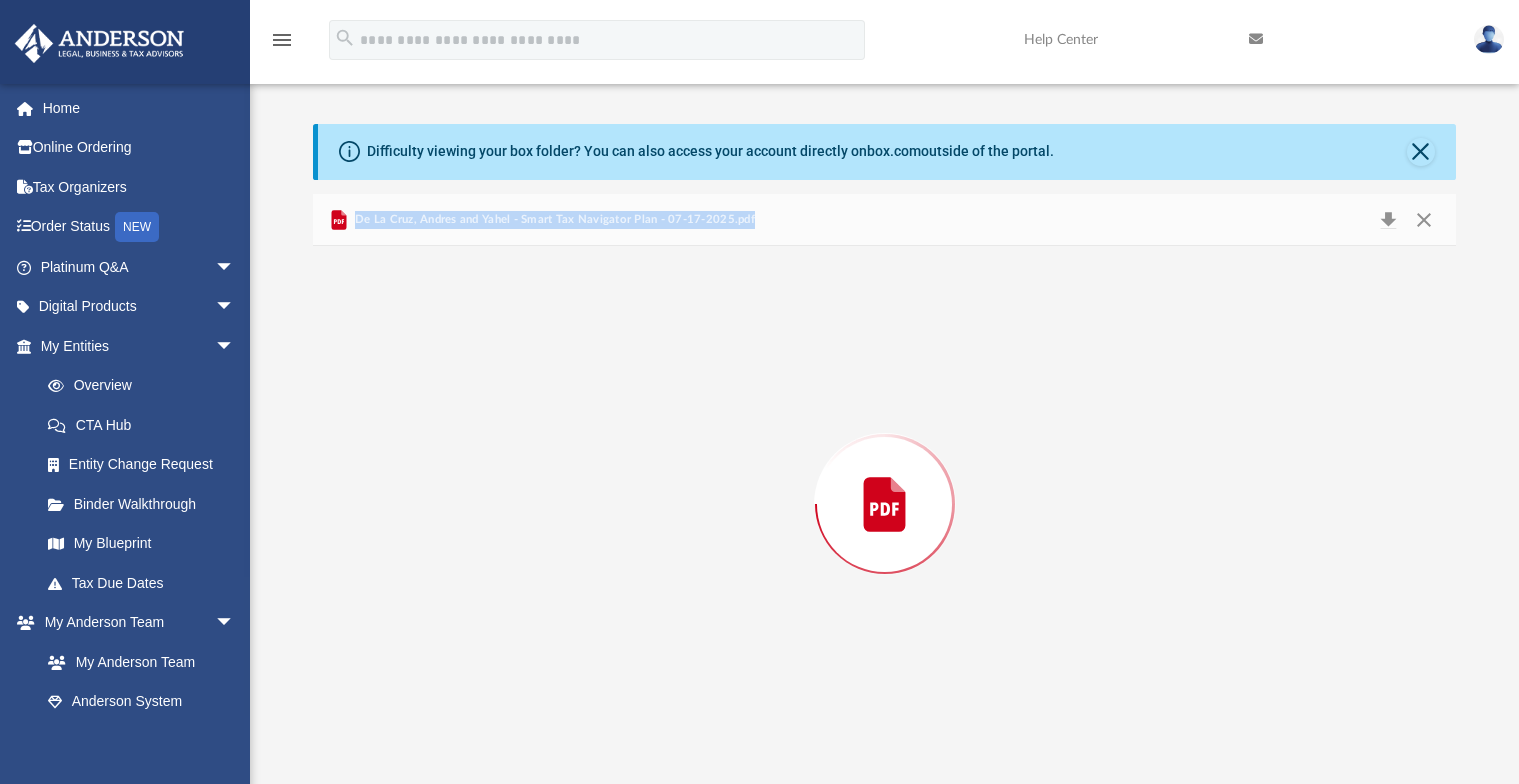 click at bounding box center (884, 504) 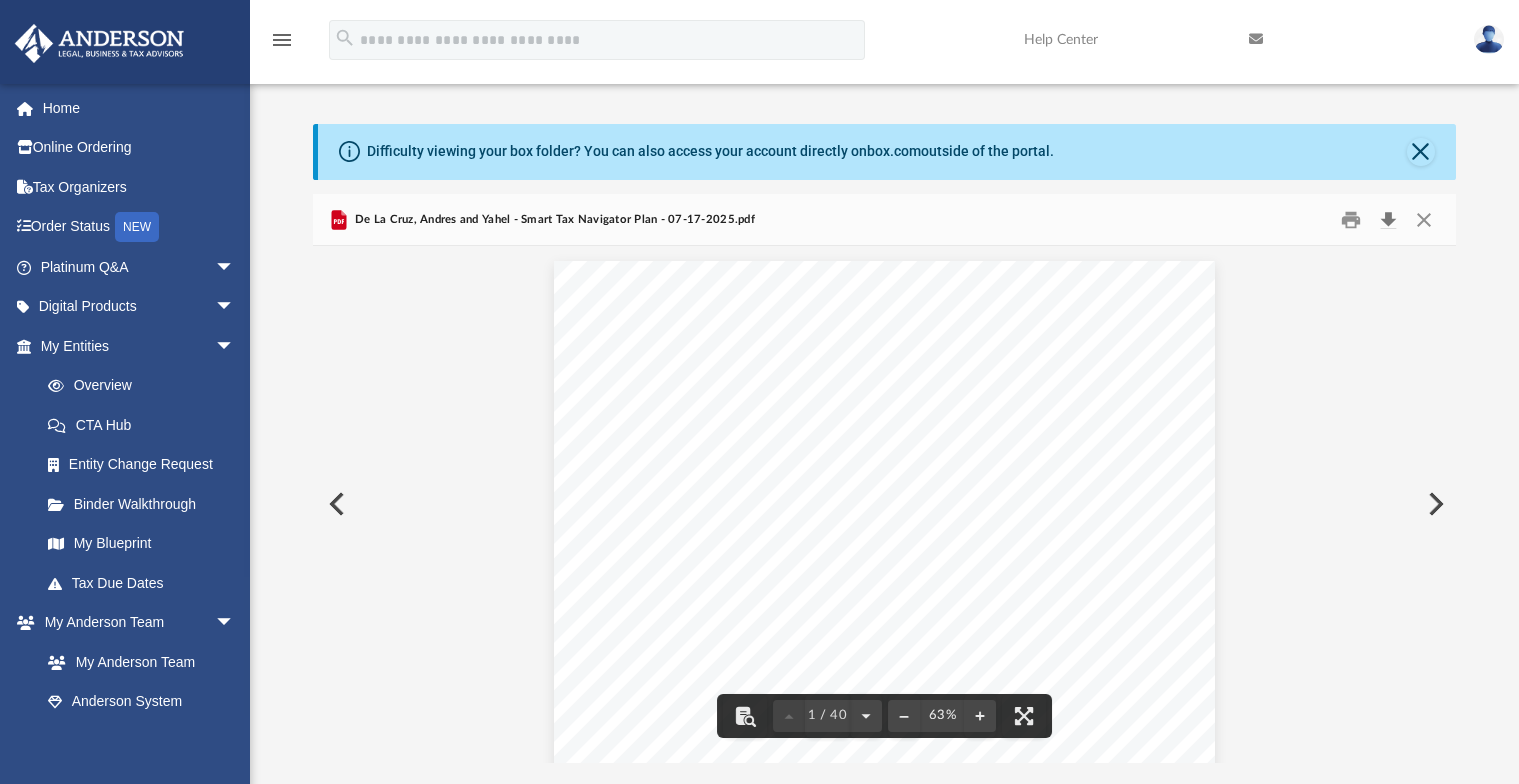click at bounding box center (1389, 219) 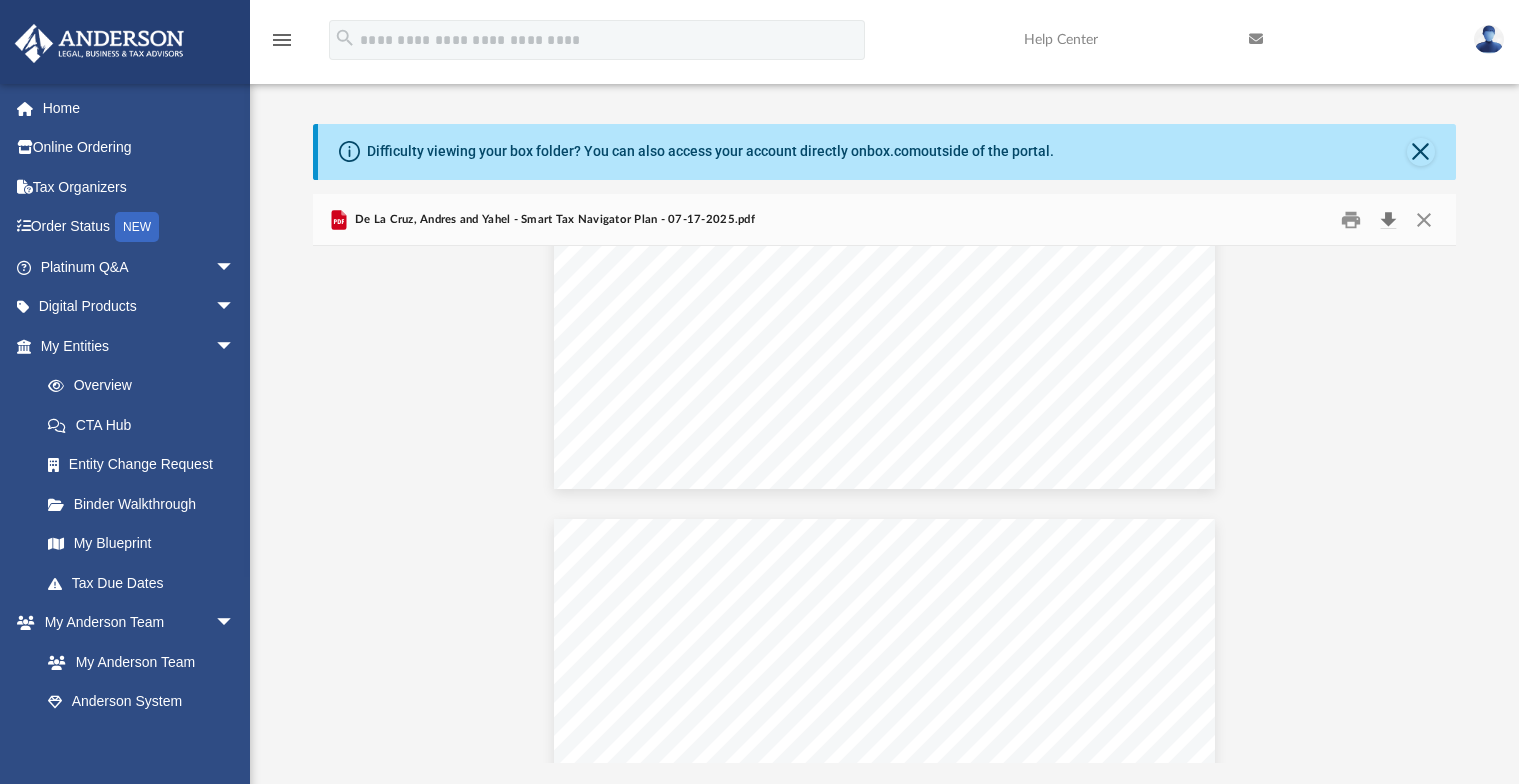 scroll, scrollTop: 1400, scrollLeft: 0, axis: vertical 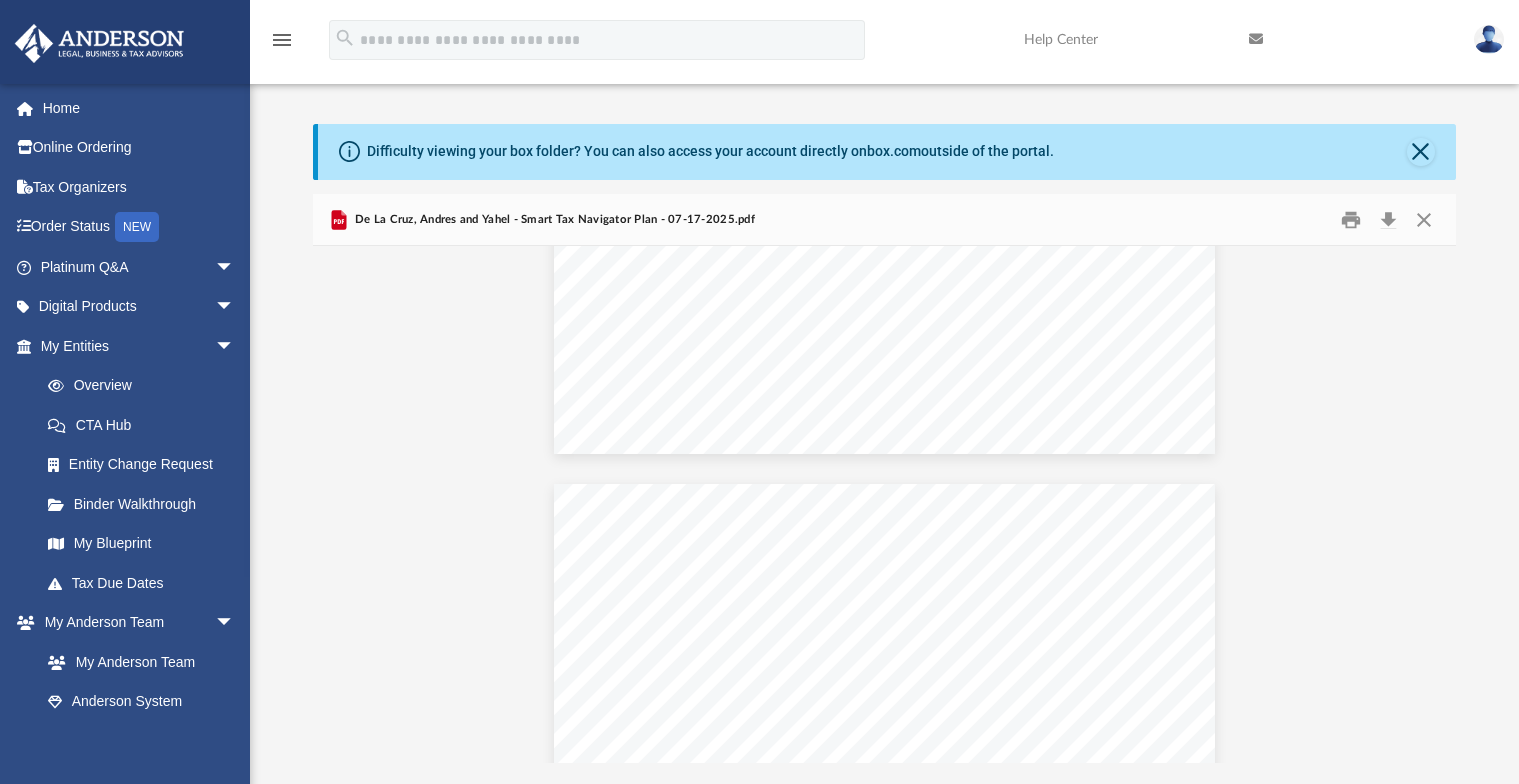 click on "Difficulty viewing your box folder? You can also access your account directly on box.com outside of the portal. No Client Folder Found - Please contact your team for assistance. Viewable-ClientDocs Tax Smart Tax Navigator Name Modified Size File [DATE] Summary with [LAST].pdf Tue [DATE] [YEAR] by [NAME] 57.14 KB File [LAST], [NAME] and [NAME] - Smart Tax Navigator Plan - [DATE].pdf yesterday by [NAME] 625.02 KB File [LAST], [NAME] and [NAME] - Smart Tax Navigator Plan - [DATE].pdf Mon [DATE] [YEAR] by [NAME] 622.3 KB File [LAST], [NAME] and [NAME] - Smart Tax Navigator Plan - [DATE] - Final.pdf yesterday by [NAME] 639.24 KB [LAST], [NAME] and [NAME] - Smart Tax Navigator Plan - [DATE].pdf [LAST], [NAME] Tax Planning Report | Tax Year 2025 Presented by [NAME] Important Information This Presentation, including all associated materials (collectively "this recipient only." at bounding box center [884, 422] 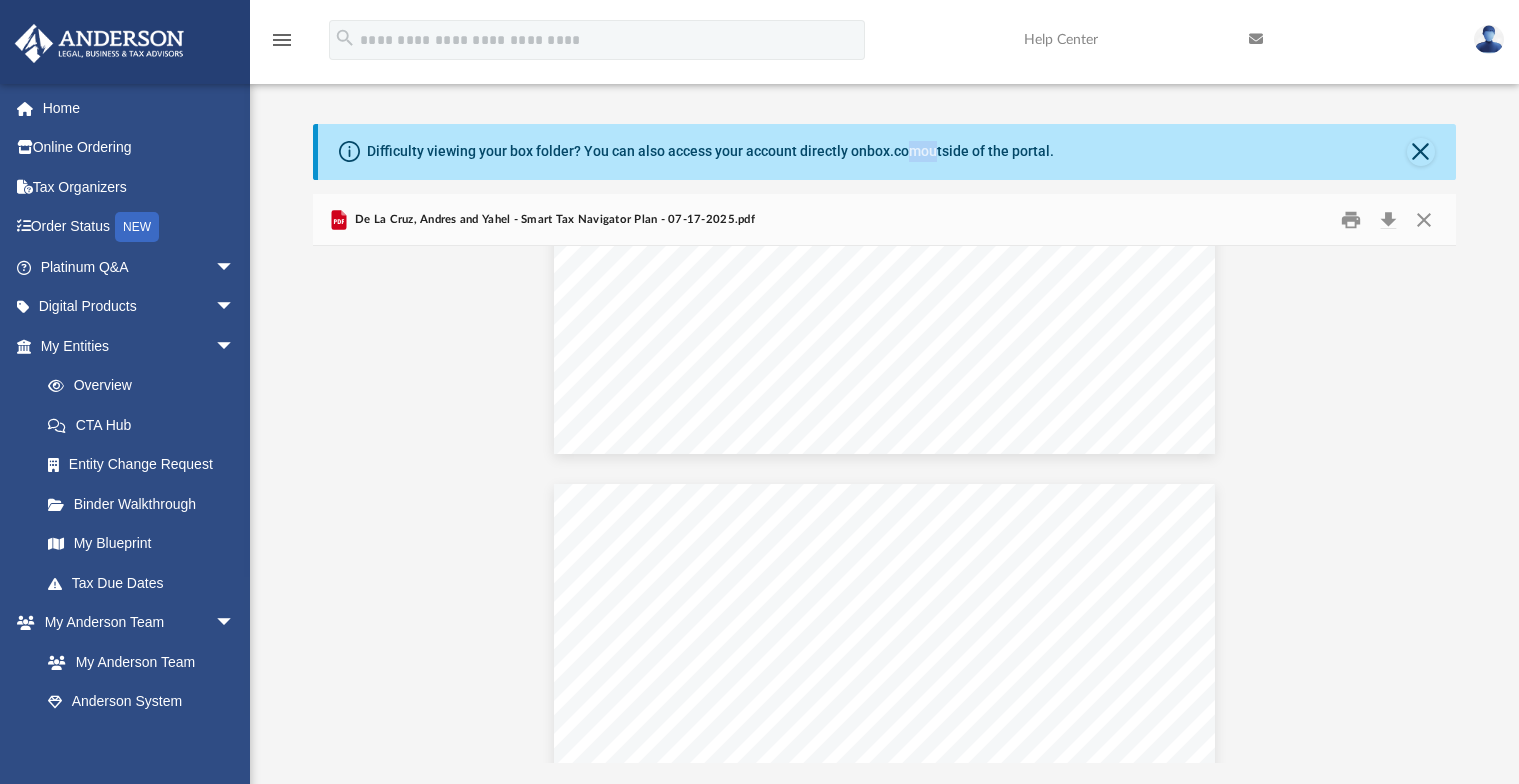 drag, startPoint x: 977, startPoint y: 104, endPoint x: 1123, endPoint y: 135, distance: 149.25482 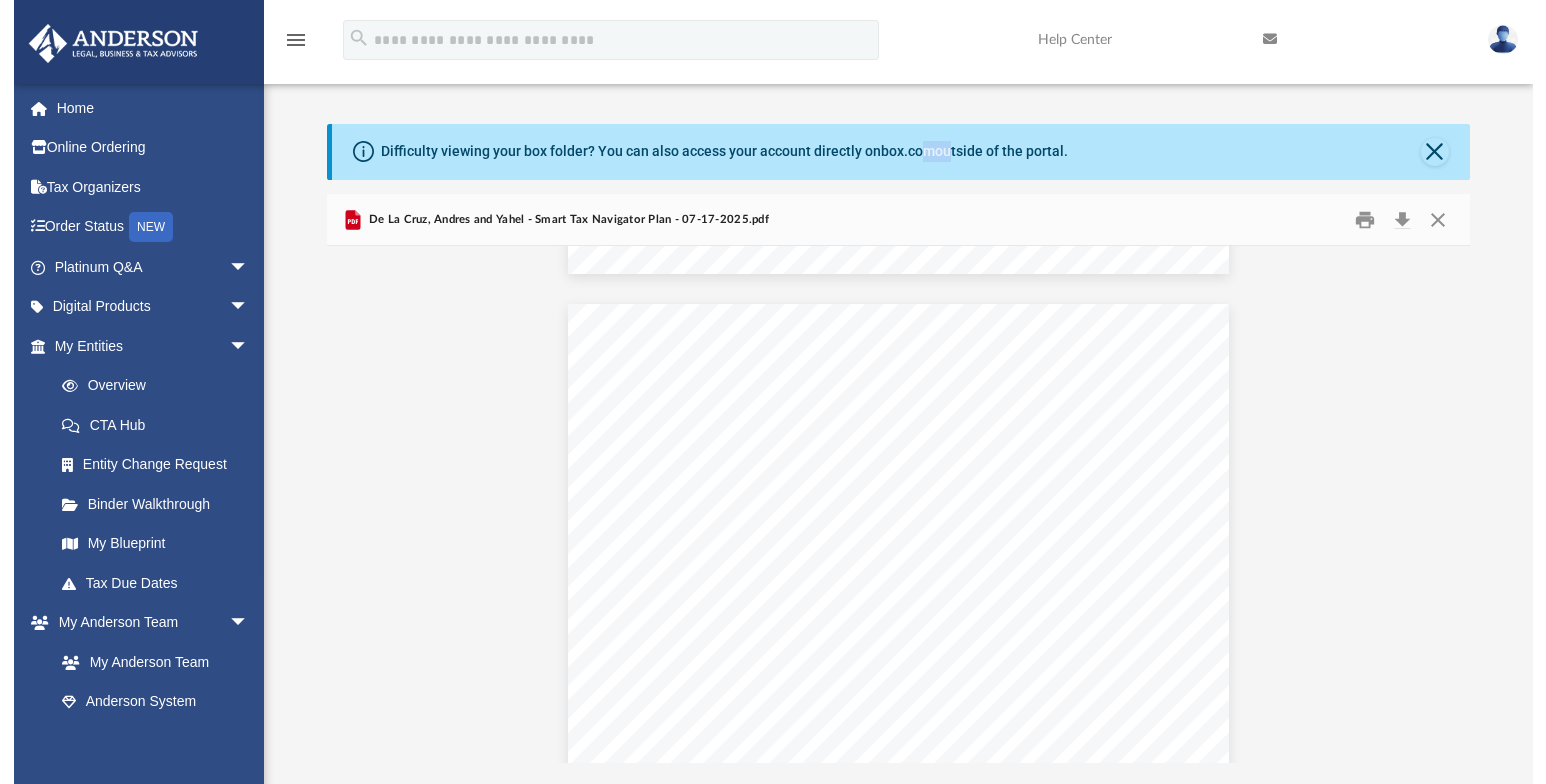 scroll, scrollTop: 12500, scrollLeft: 0, axis: vertical 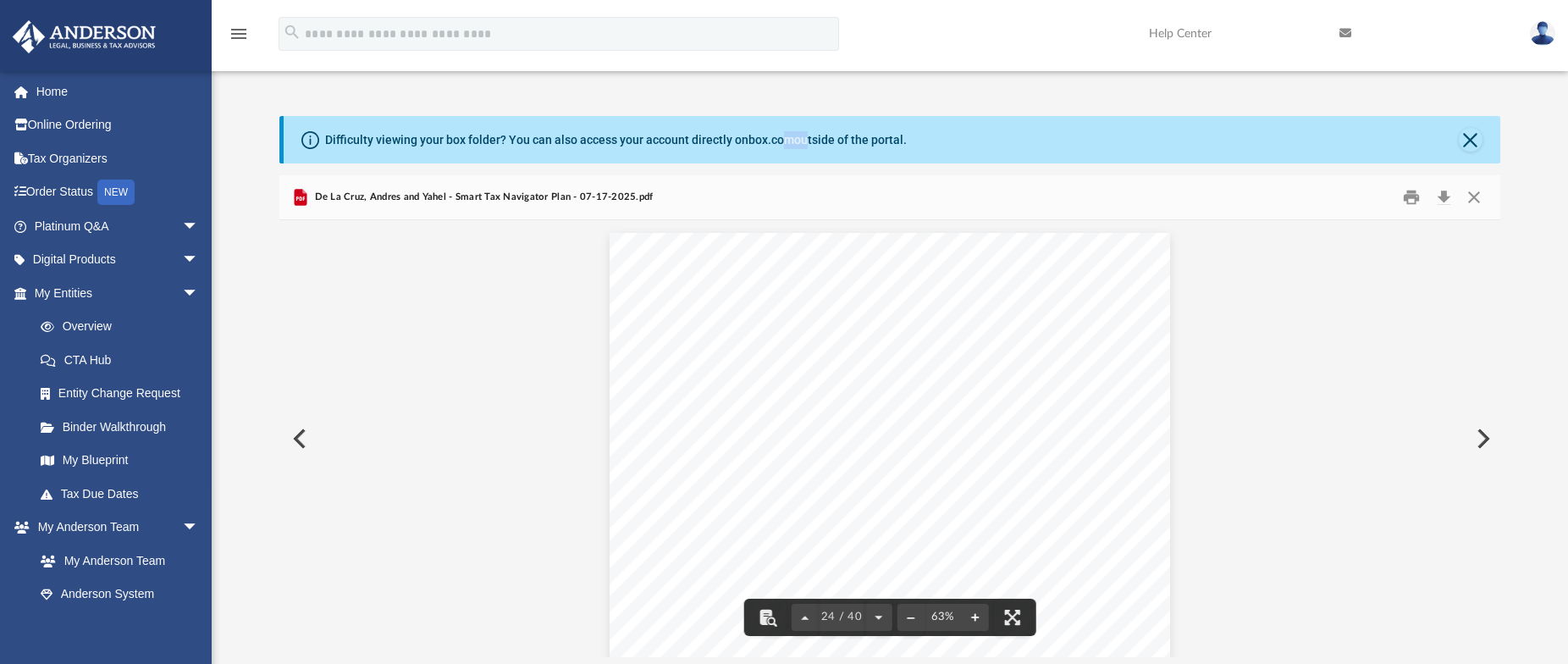 click at bounding box center (974, 617) 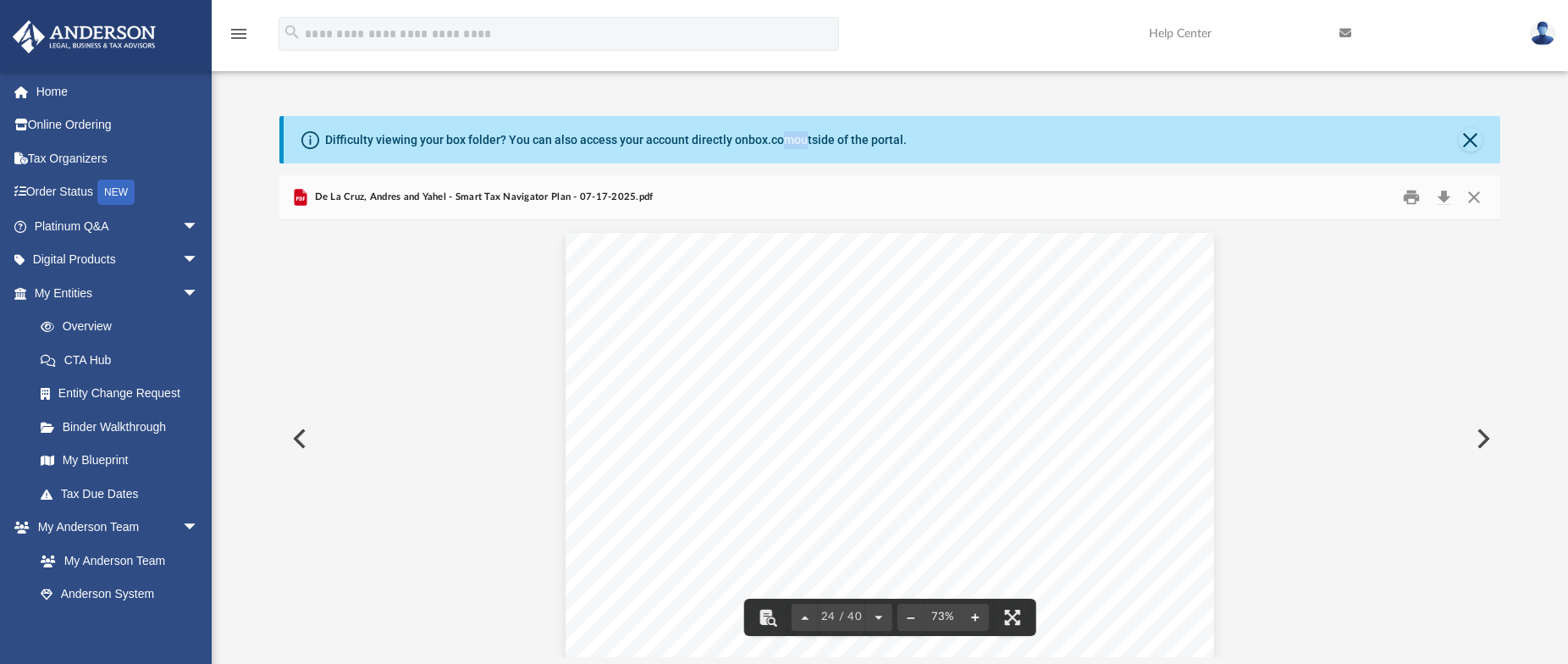 click at bounding box center (974, 617) 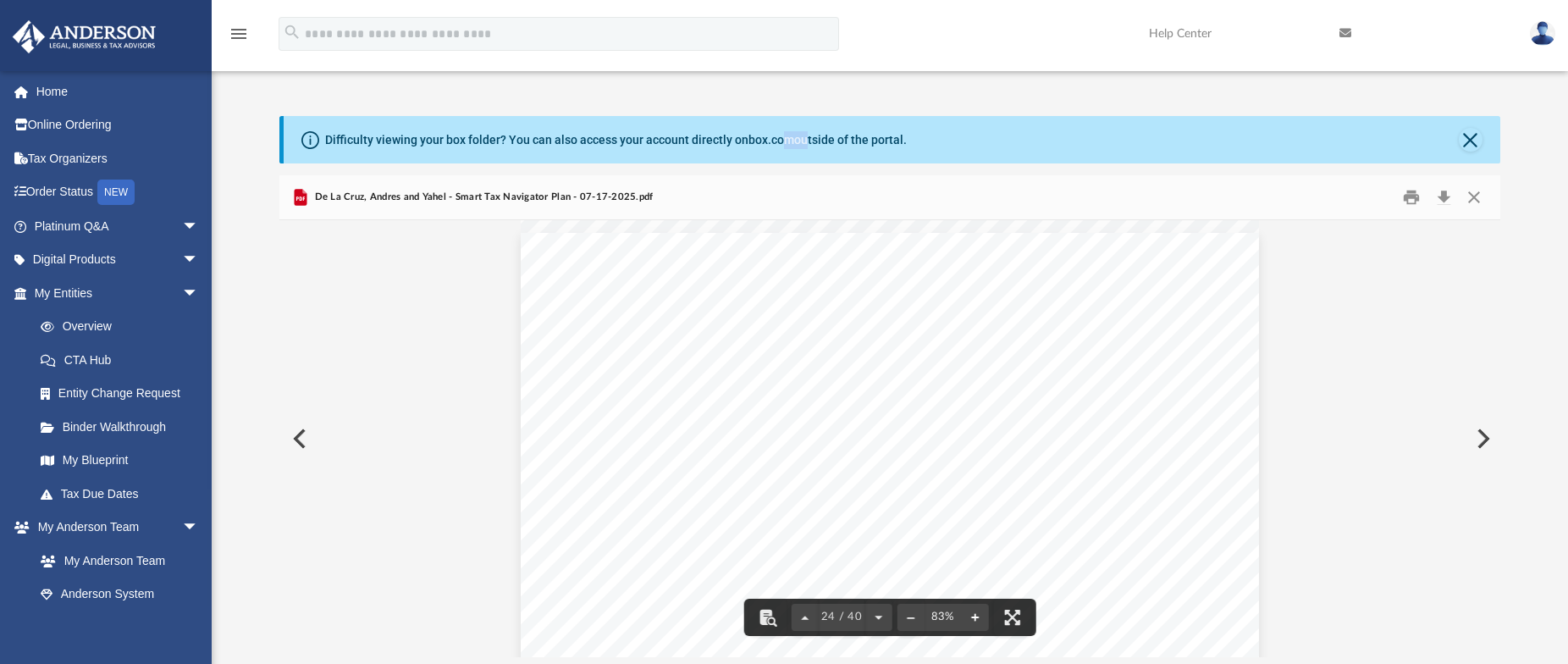 click at bounding box center [974, 617] 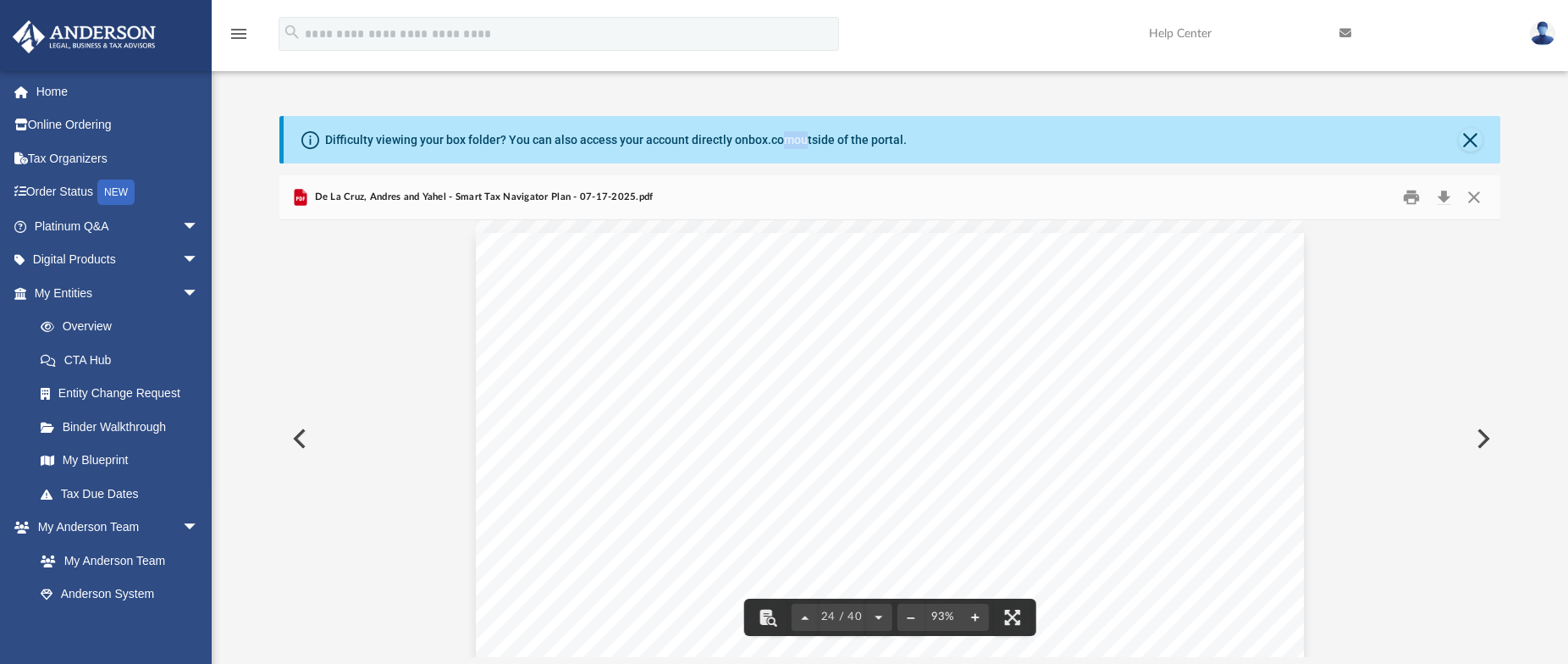 click at bounding box center (974, 617) 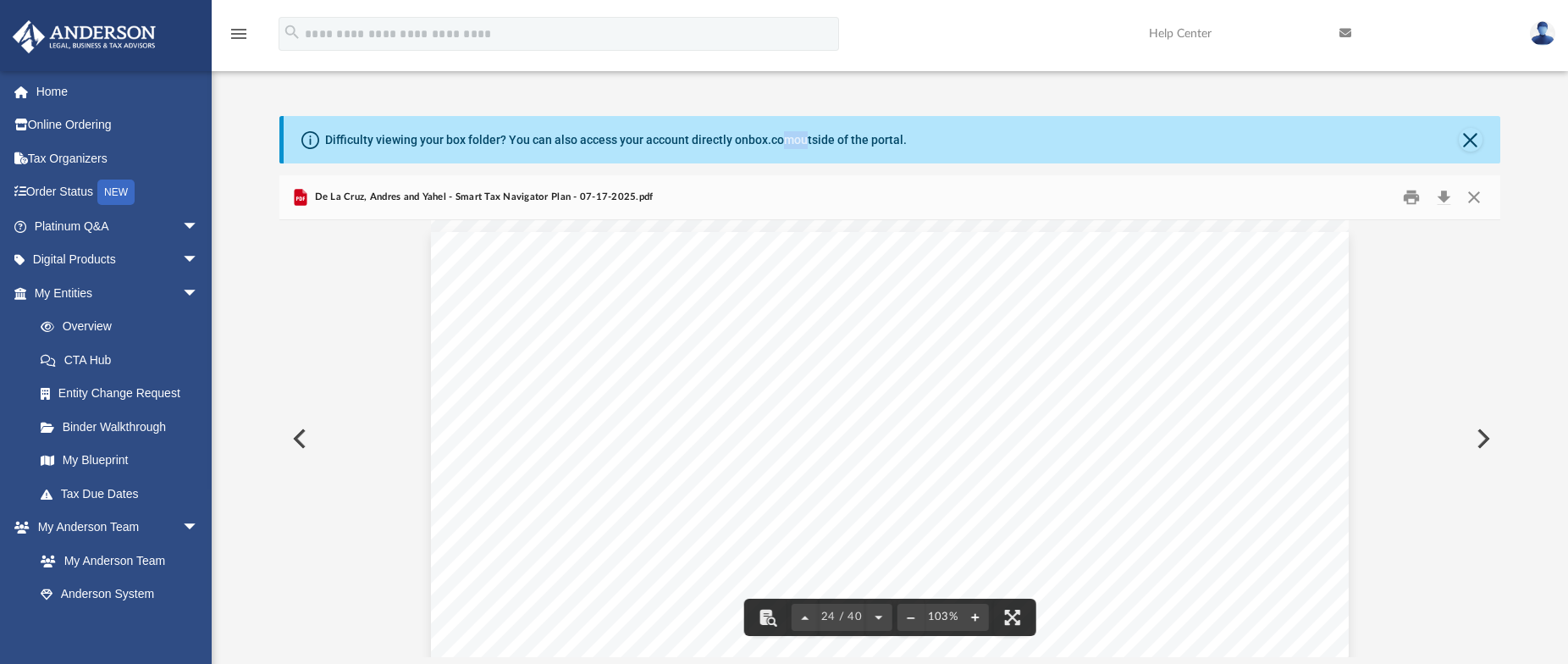 scroll, scrollTop: 16978, scrollLeft: 0, axis: vertical 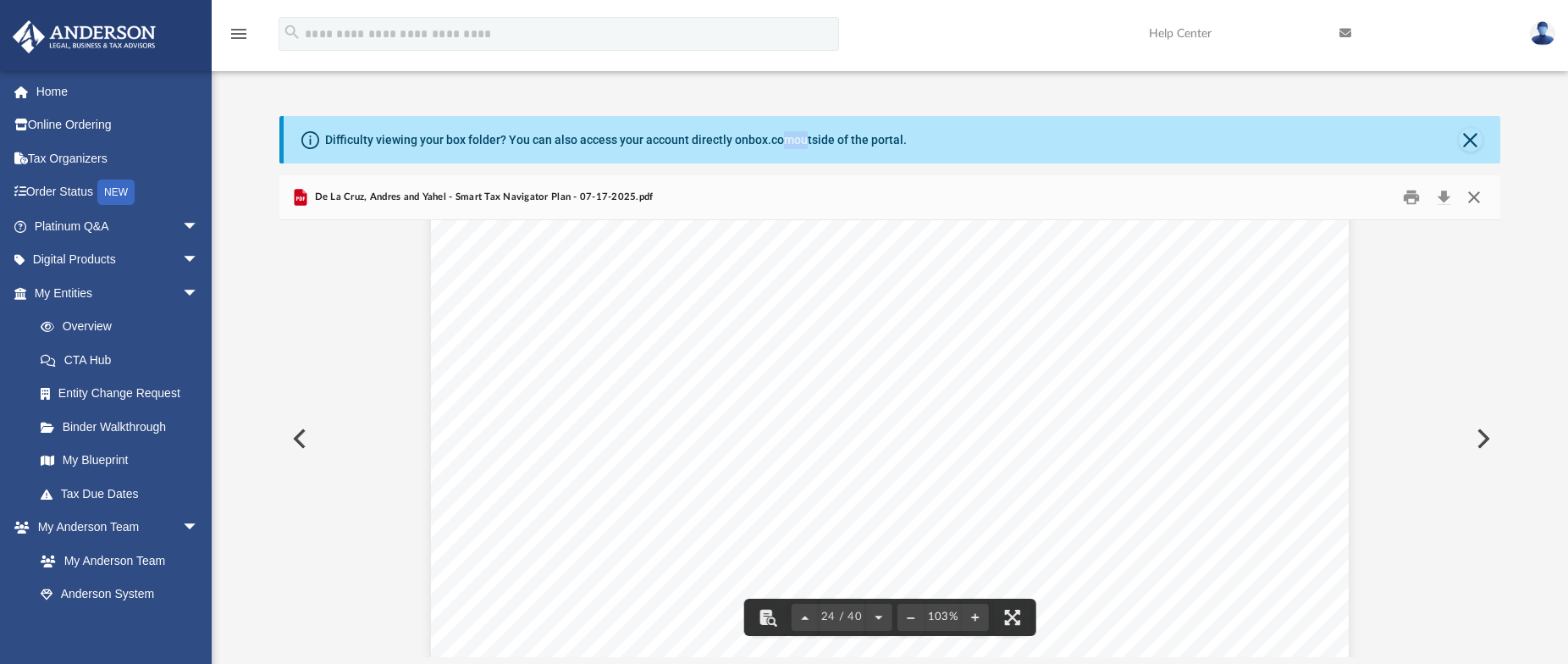 click at bounding box center (1474, 196) 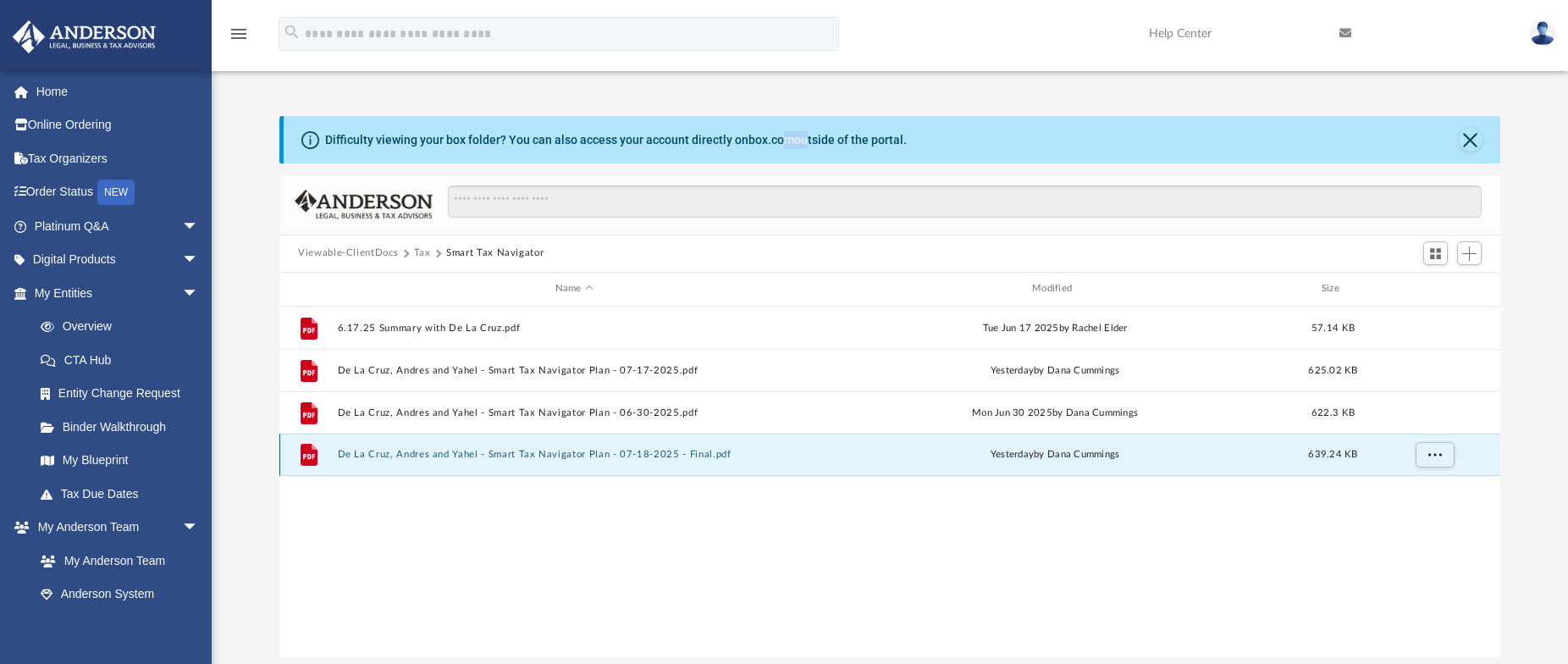 click on "De La Cruz, Andres and Yahel - Smart Tax Navigator Plan - 07-18-2025 - Final.pdf" at bounding box center [574, 454] 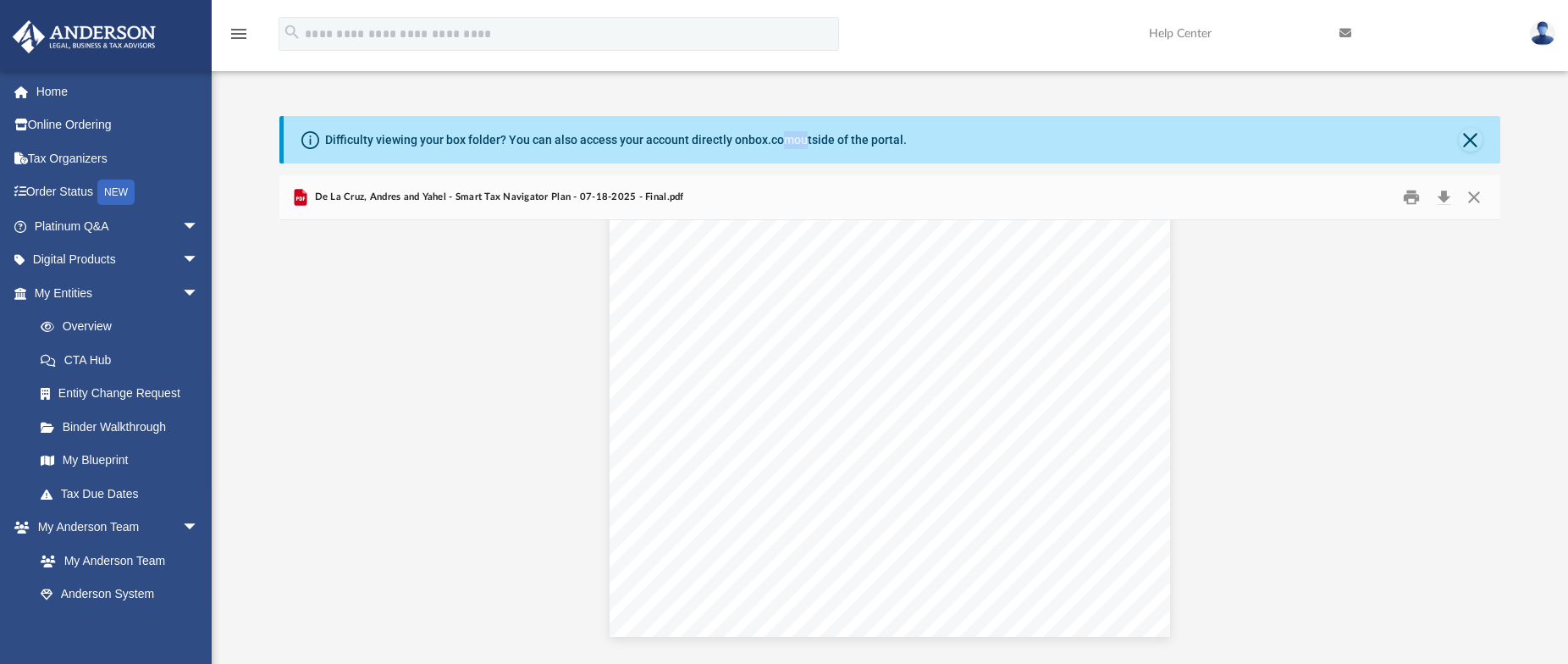 scroll, scrollTop: 10587, scrollLeft: 0, axis: vertical 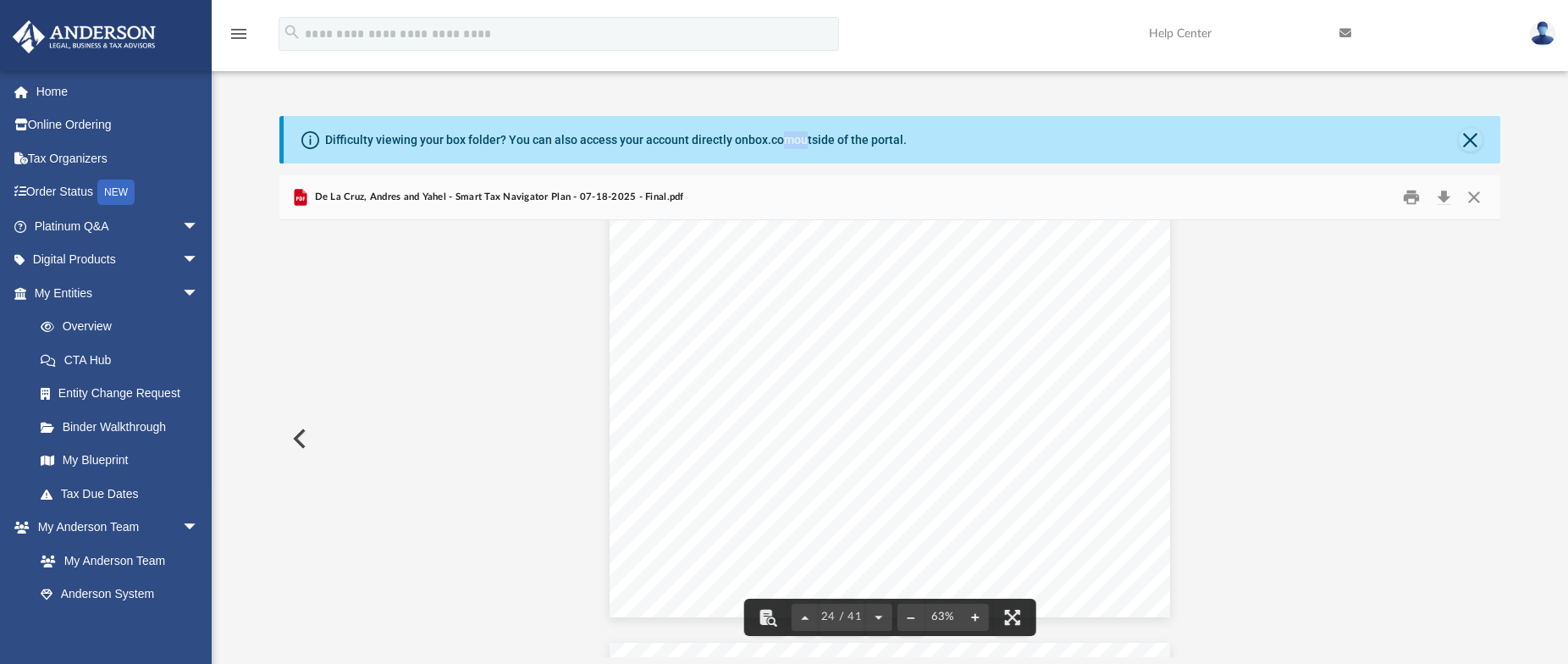 click at bounding box center [974, 617] 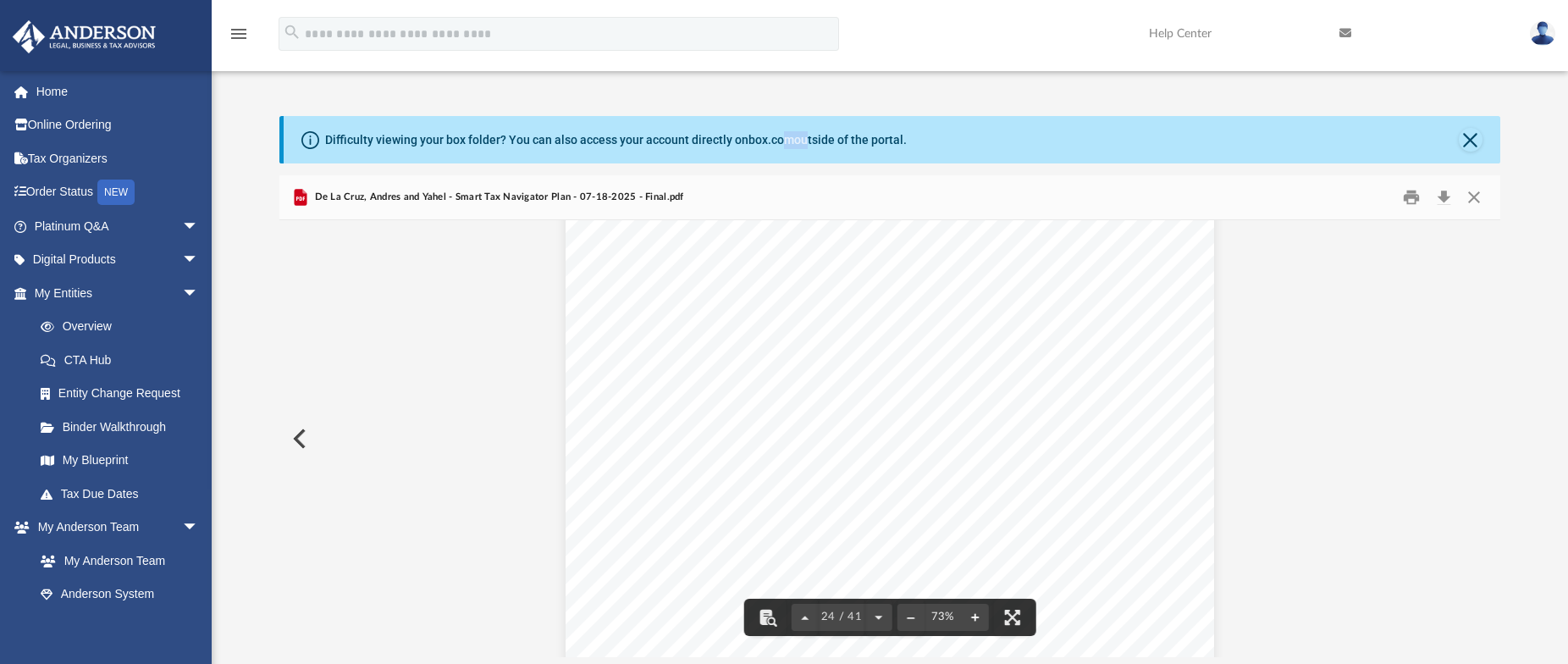 click at bounding box center [974, 617] 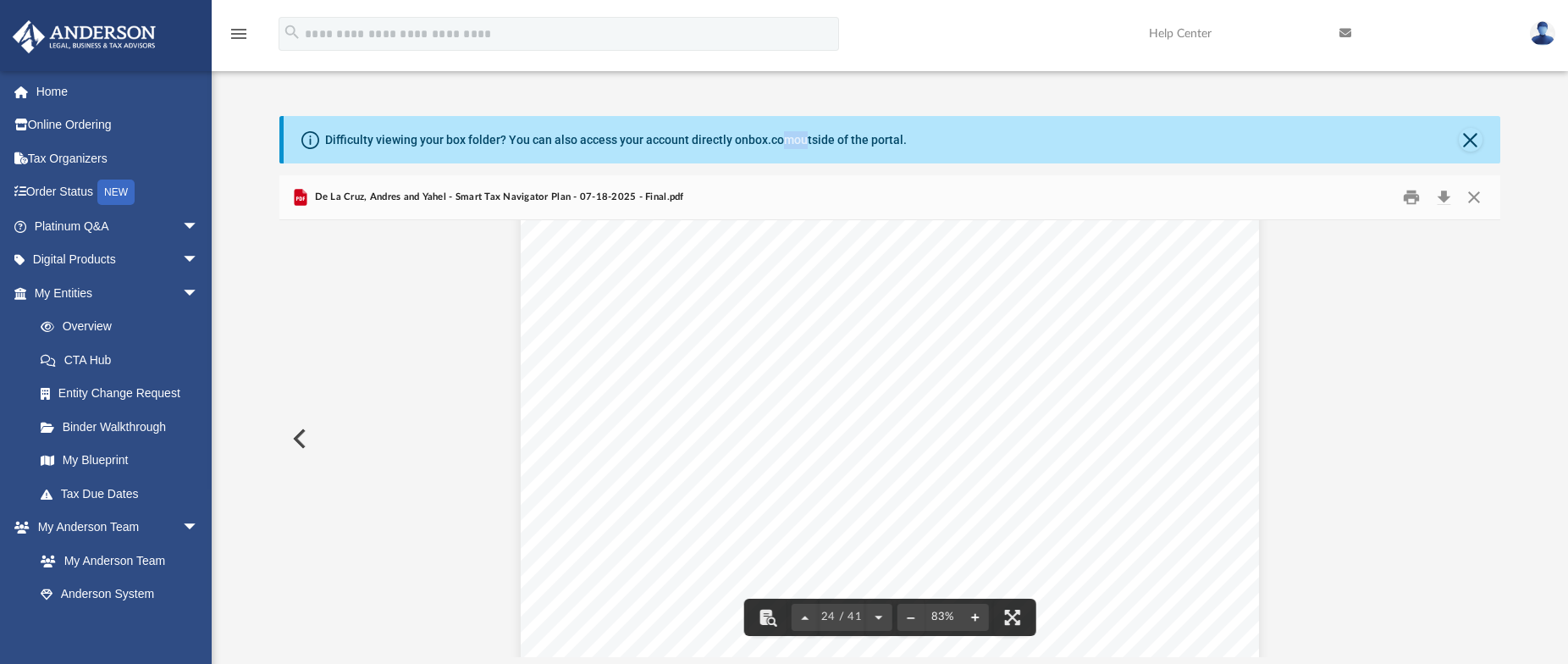 click at bounding box center [974, 617] 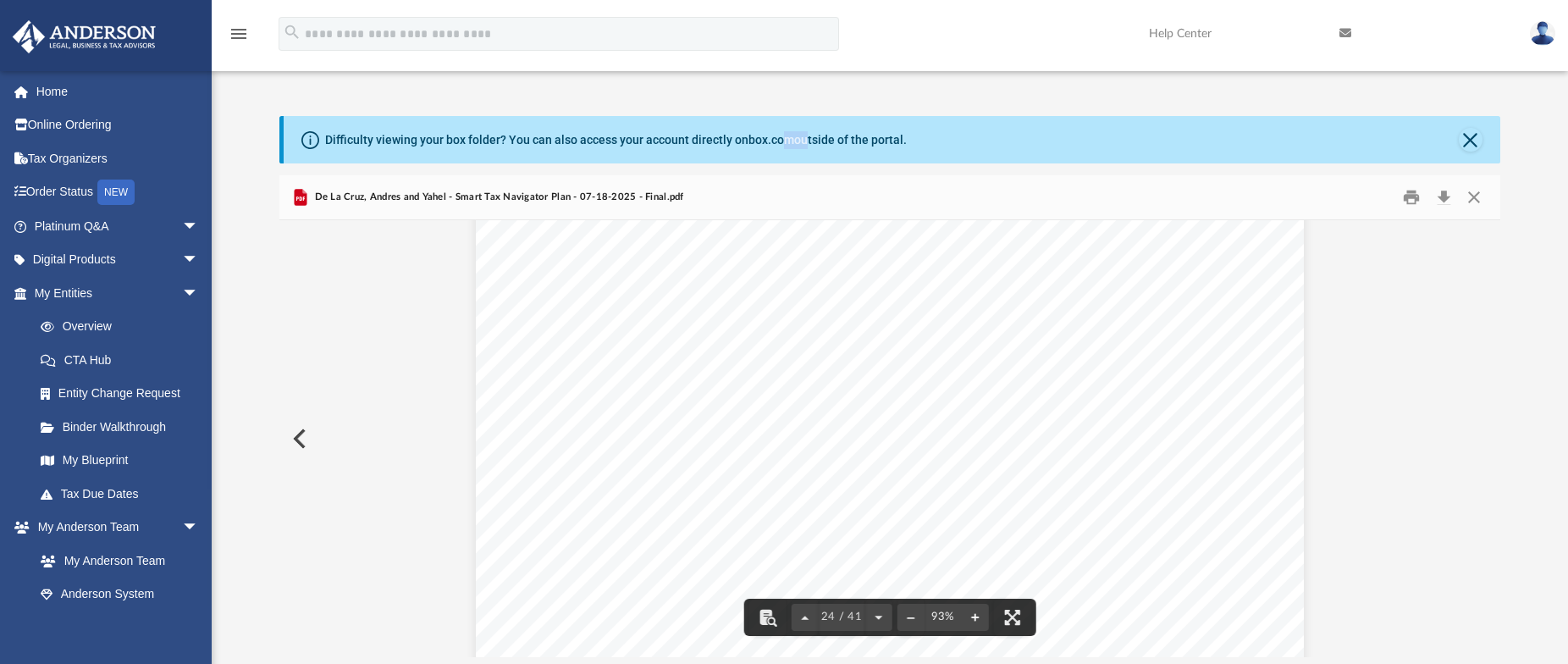 click at bounding box center (974, 617) 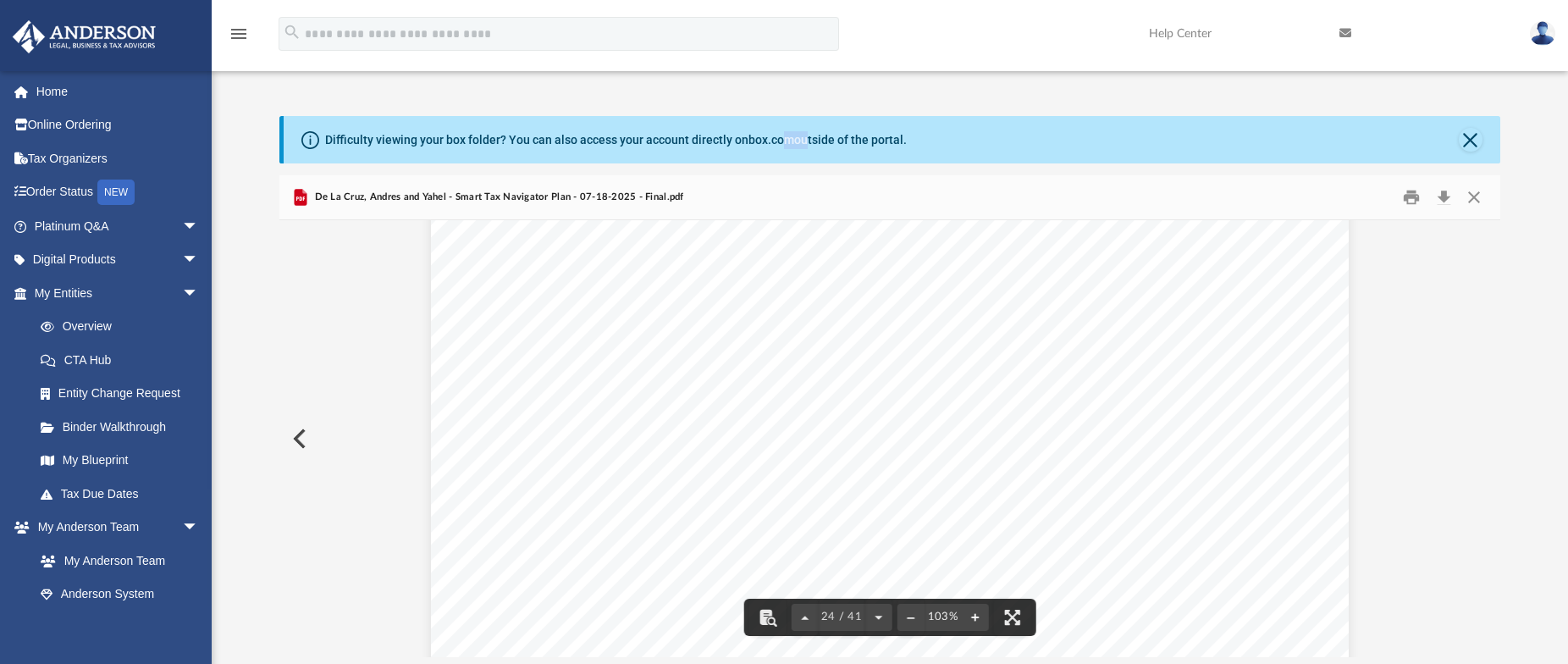 click at bounding box center [974, 617] 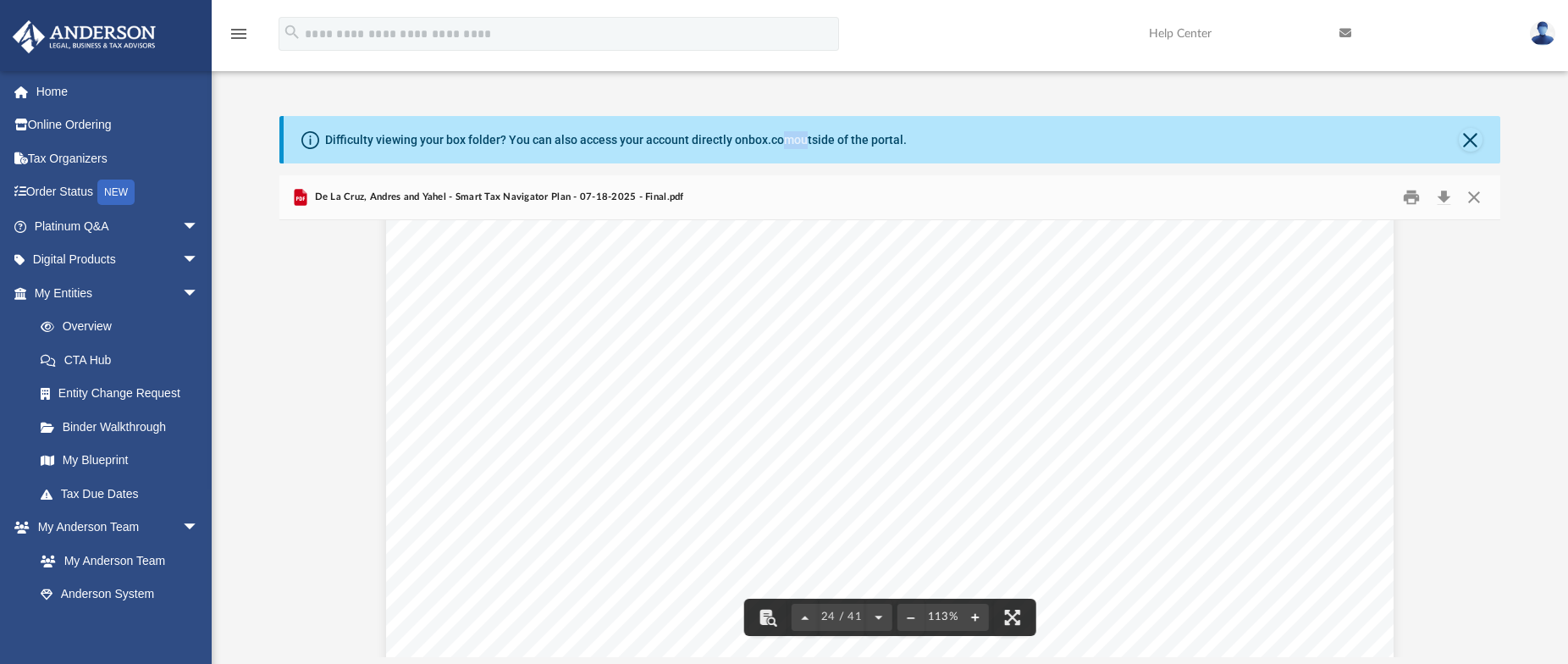 scroll, scrollTop: 18654, scrollLeft: 0, axis: vertical 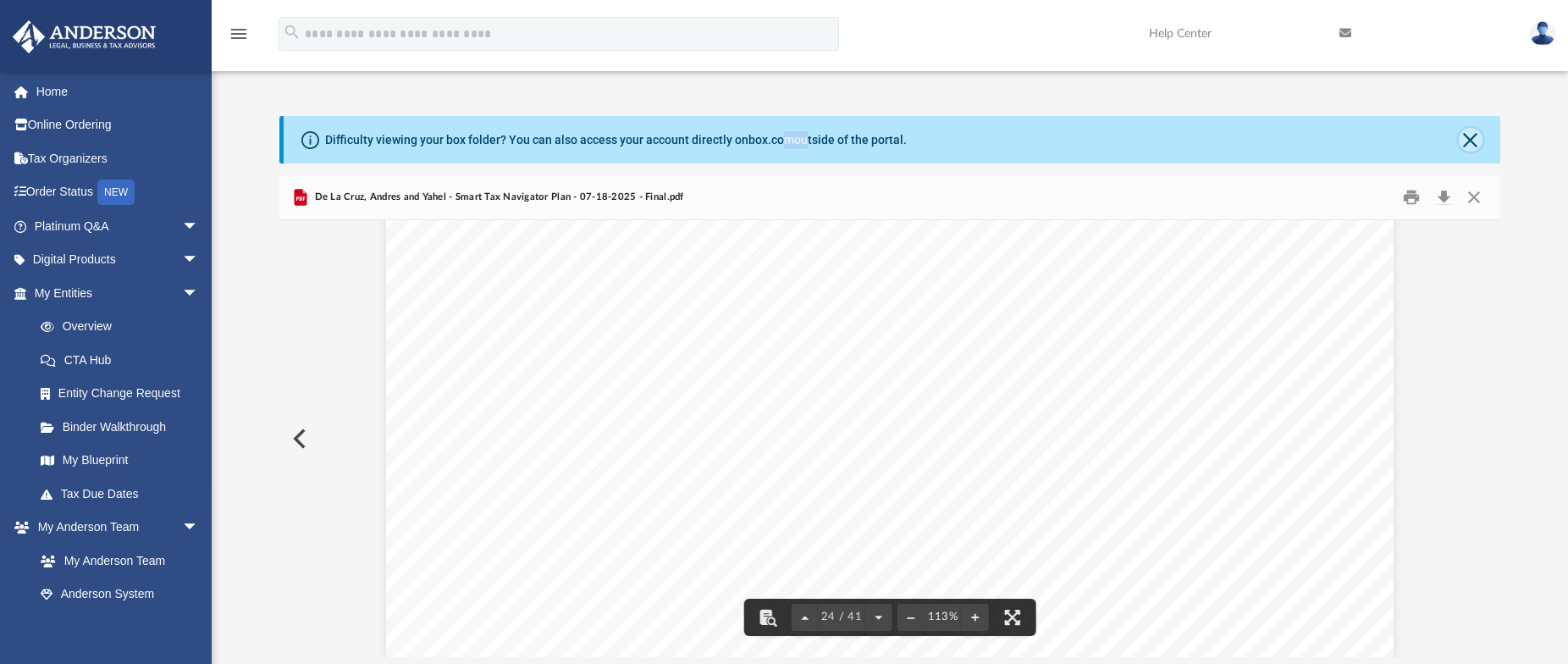 click 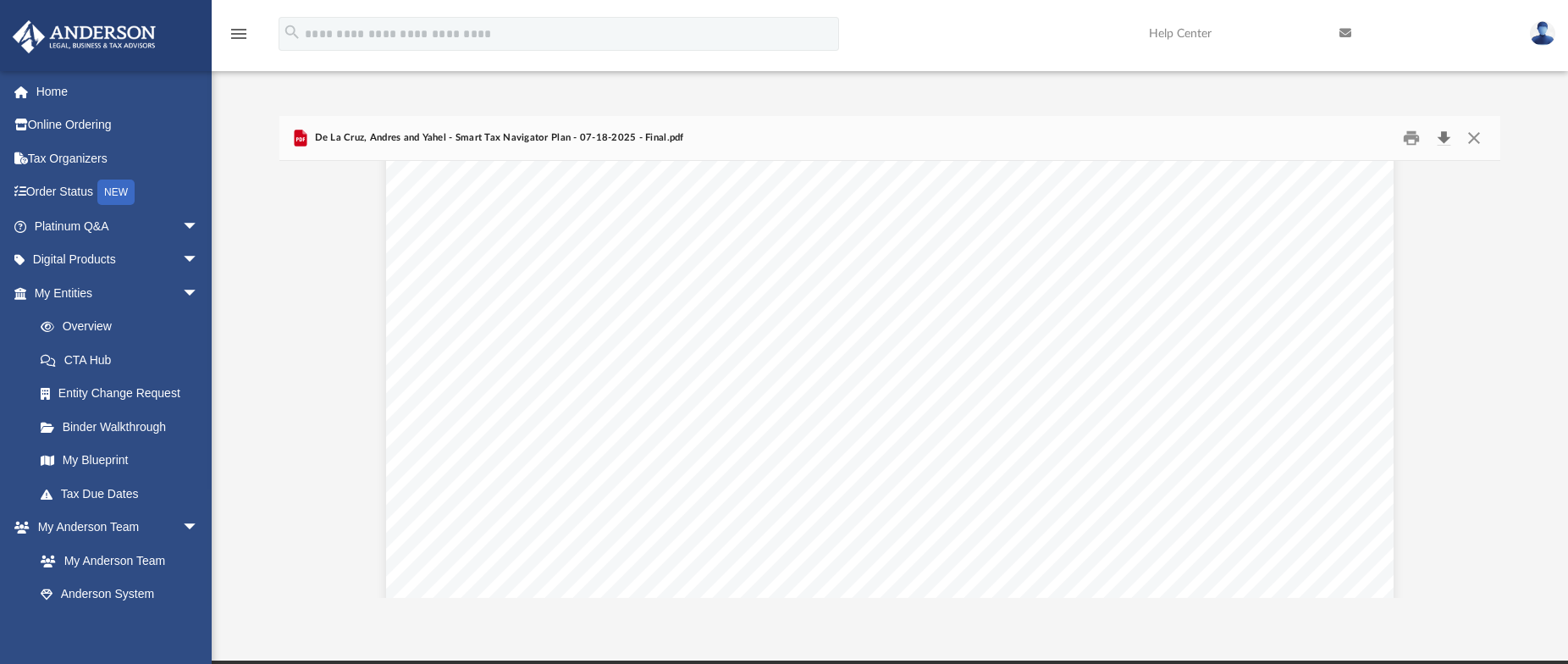 click at bounding box center [1444, 137] 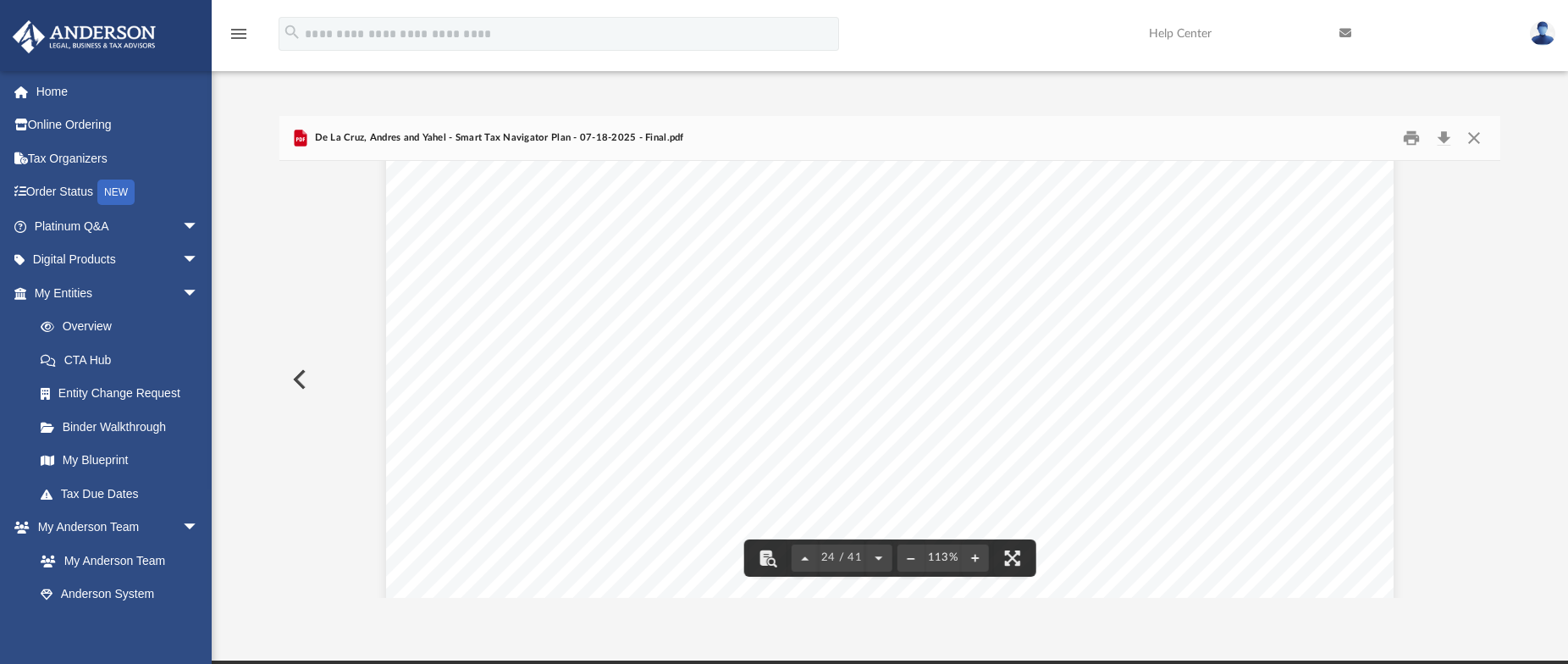 click on "Strategy Administrative Office Home Office Home Purchase Price + Improvements   - Land Cost   - Basis   - Square Footage of Home   2487 Square Footage of Office   150 %   6% 2025   2026 Number of rooms in home   0 Number of rooms used in business   0   Federal Tax Savings   $0   $669 %   0%   State Tax Savings   $324   $324 Total Savings   $324   $993 Mortgage Interest   $6,558 Depreciation   $0 Property Taxes   $5,516 HOA   $0 Insurance   $2,170 Water & Sewer   $0 Electric   $0 Other   $5,746 Cell/Internet   $1,475 Percentage used   6.031% Total   $2,681 This Presentation, including all associated materials (collectively "this Presentation") is for informational purposes and its use is for the intended recipient only. Nothing in this Presentation should be construed to constitute or be relied upon as acknowledge that your use of this Presentation does not make you a third party beneficiary with respect to any products or services provided, supplied and/or licensed to Anderson Advisors." at bounding box center [889, 390] 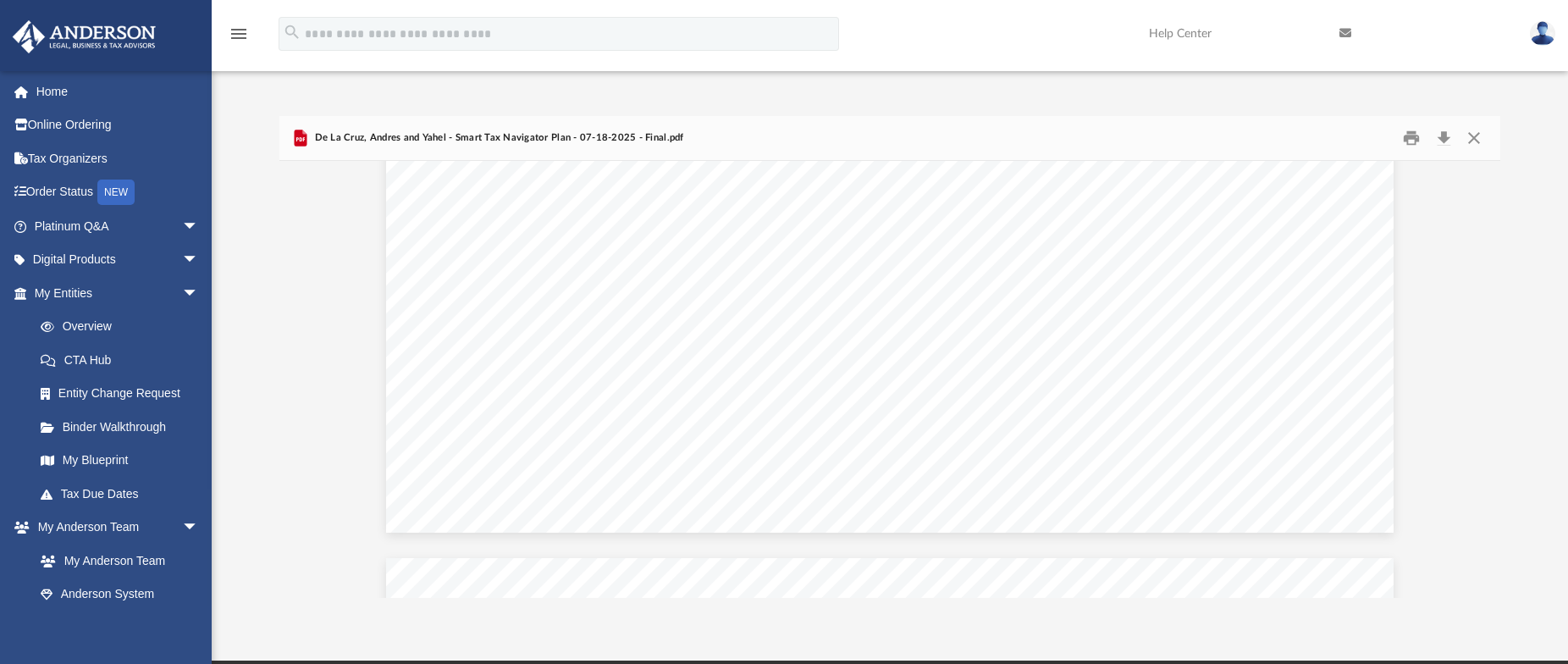 scroll, scrollTop: 29122, scrollLeft: 0, axis: vertical 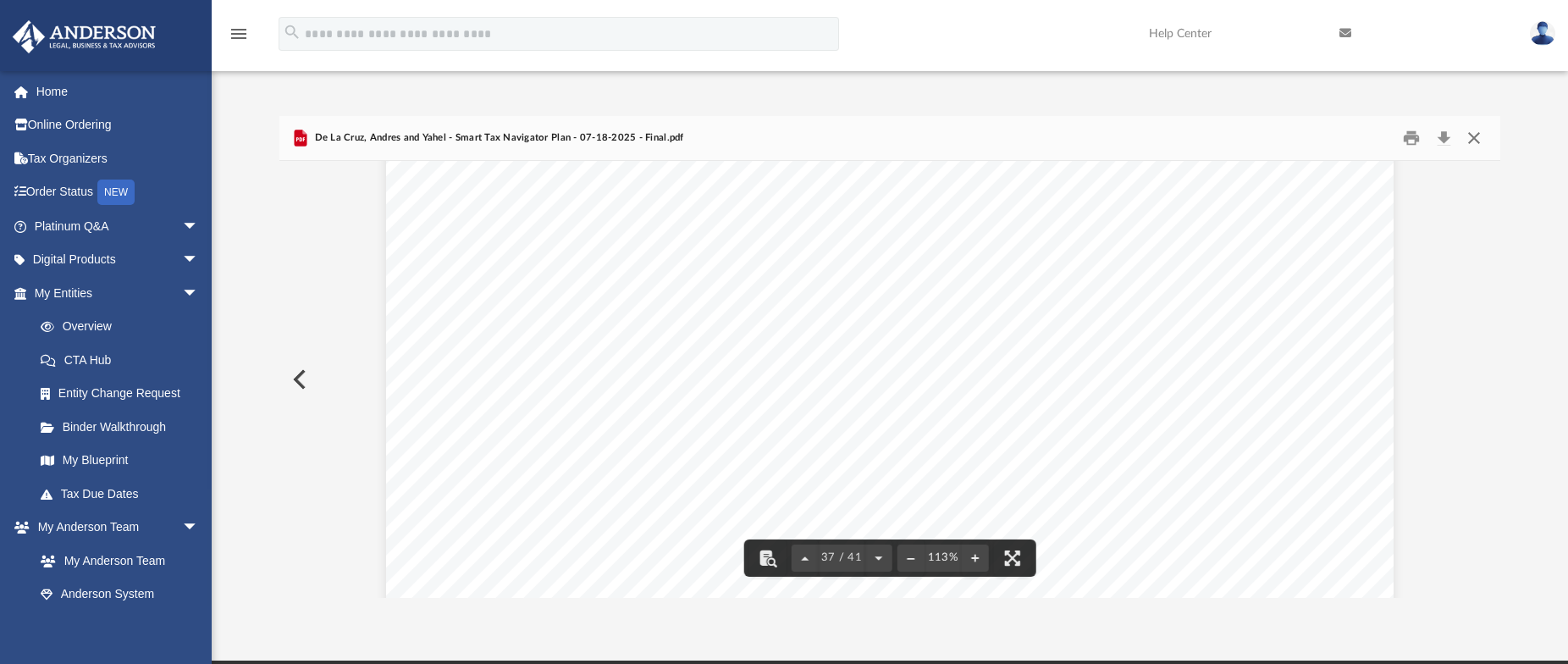click at bounding box center (1474, 137) 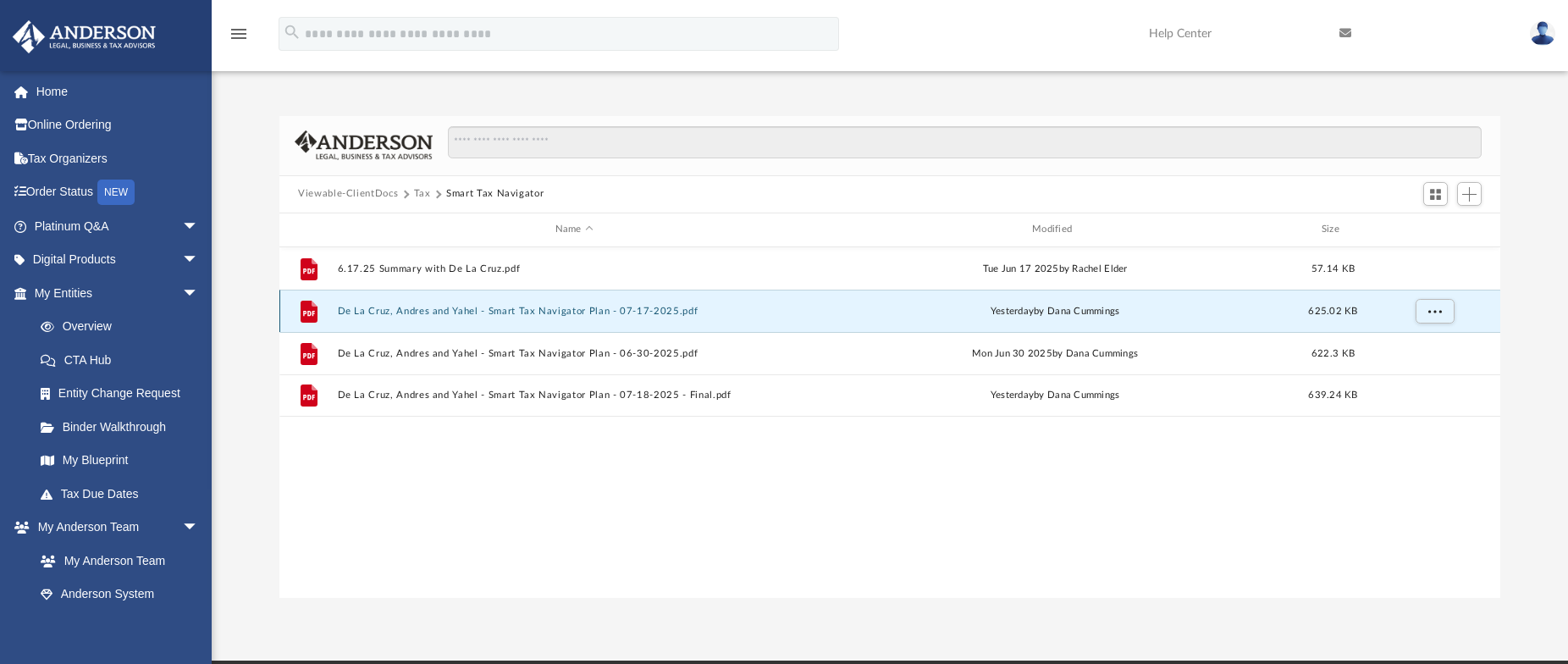 click on "De La Cruz, Andres and Yahel  - Smart Tax Navigator Plan - 07-17-2025.pdf" at bounding box center (574, 311) 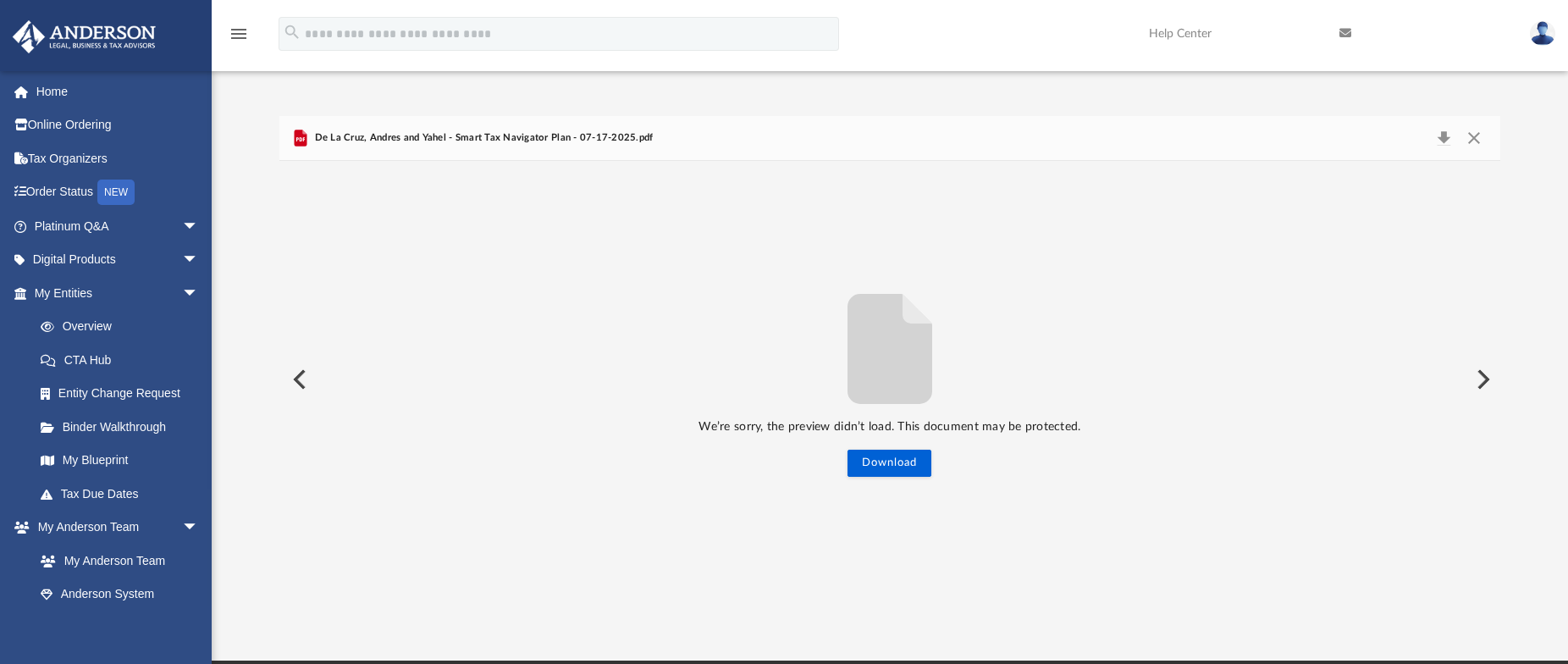 click on "De La Cruz, Andres and Yahel  - Smart Tax Navigator Plan - 07-17-2025.pdf" at bounding box center [482, 138] 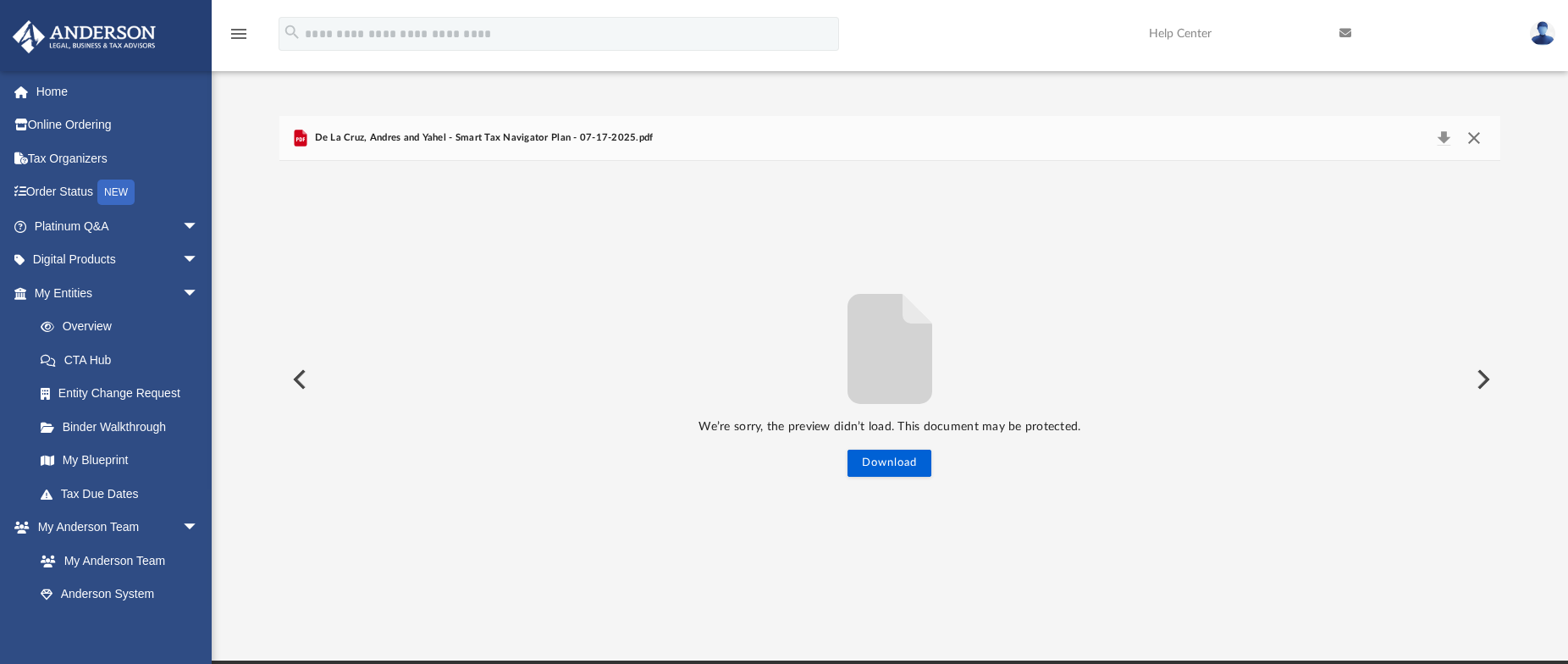 click at bounding box center (1474, 138) 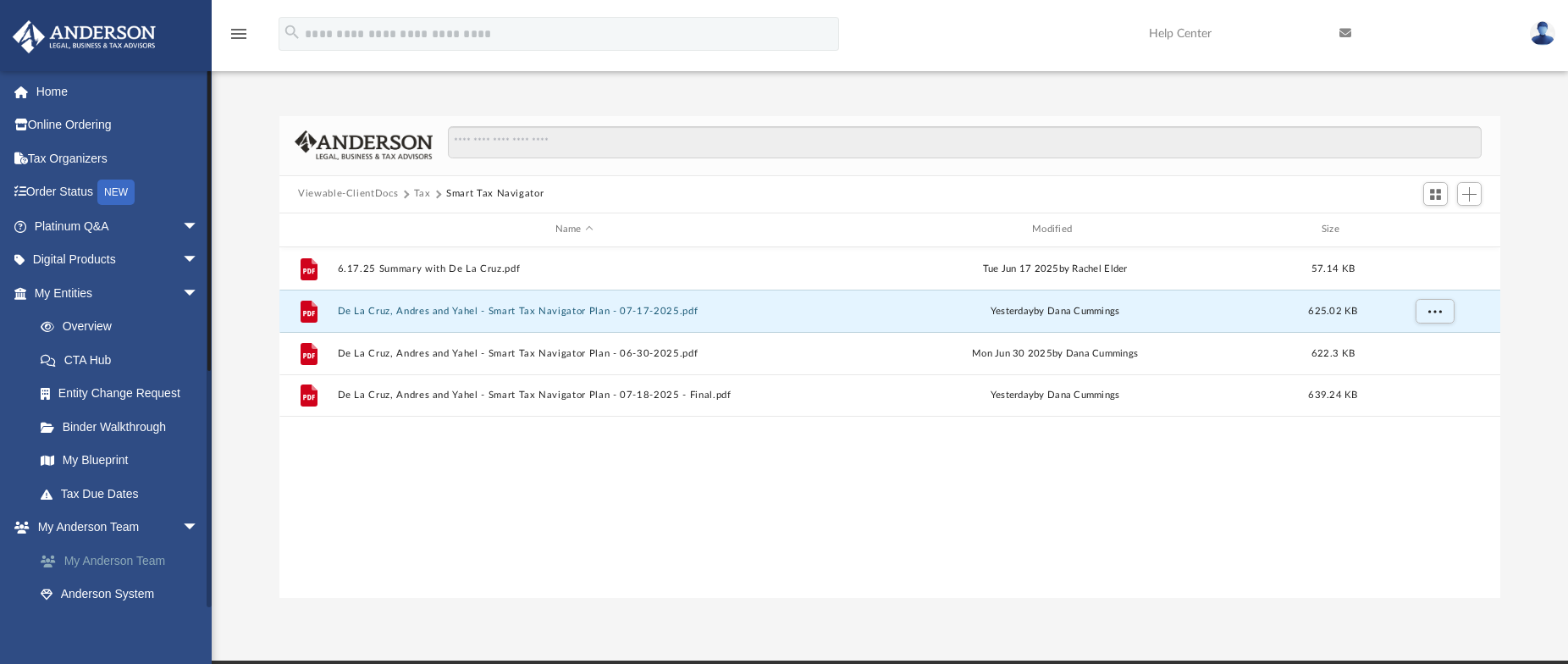 click on "My Anderson Team" at bounding box center (124, 561) 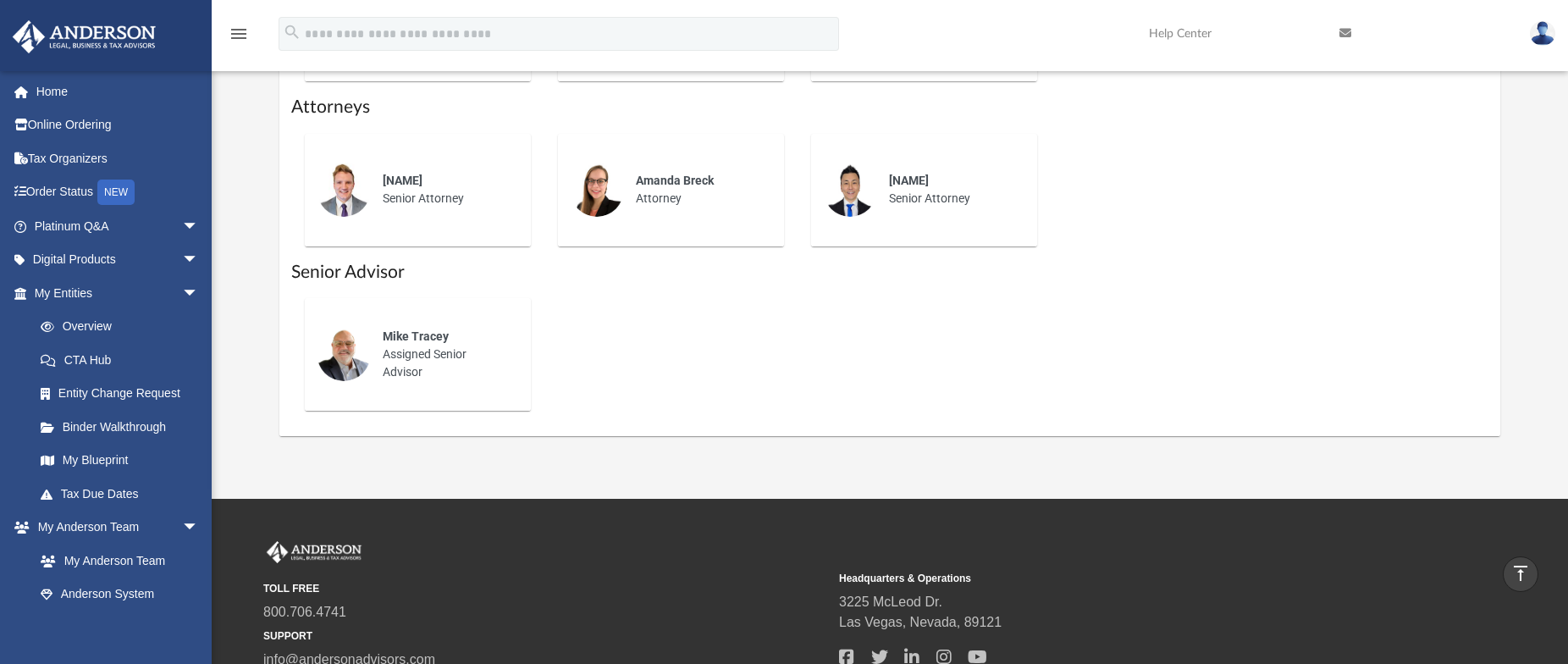 scroll, scrollTop: 1098, scrollLeft: 0, axis: vertical 